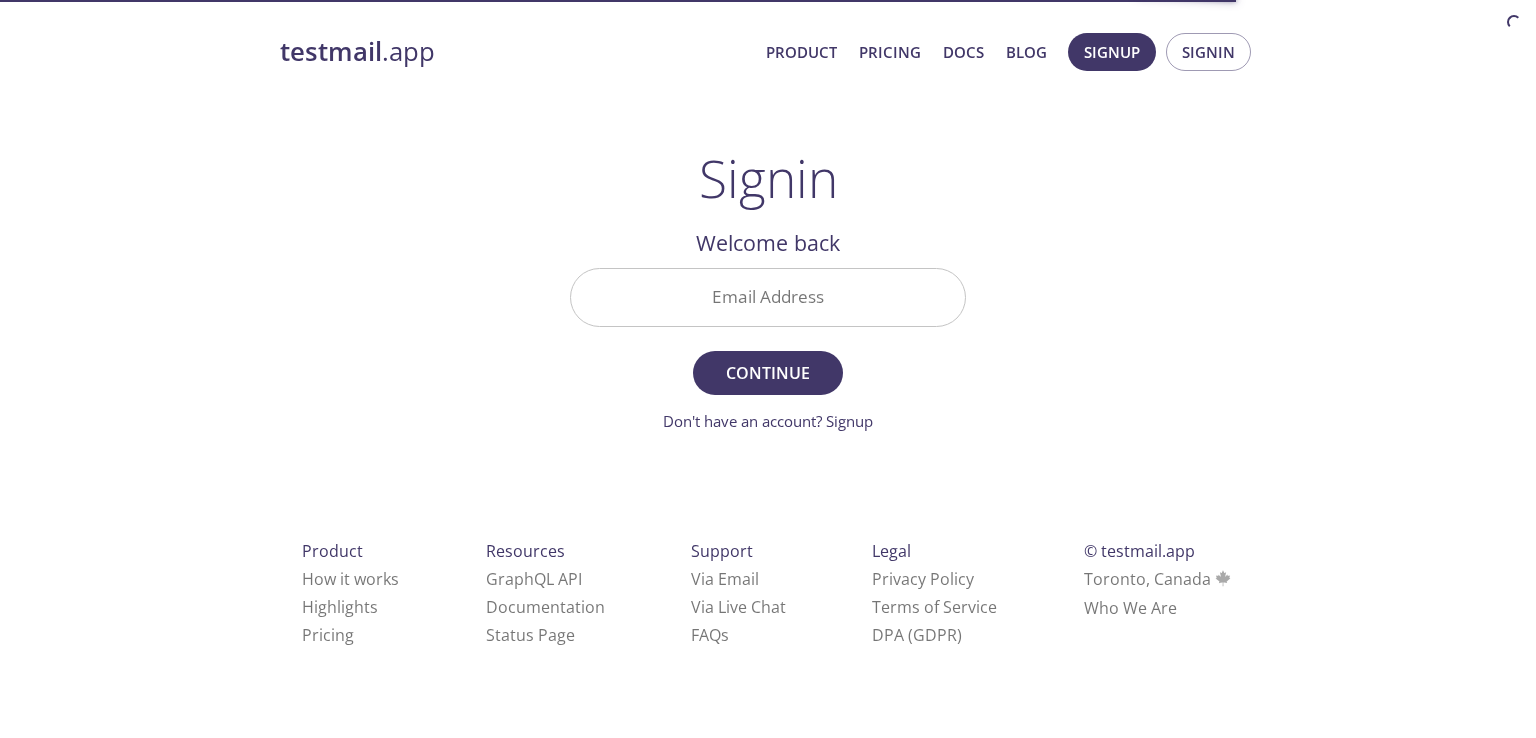 scroll, scrollTop: 0, scrollLeft: 0, axis: both 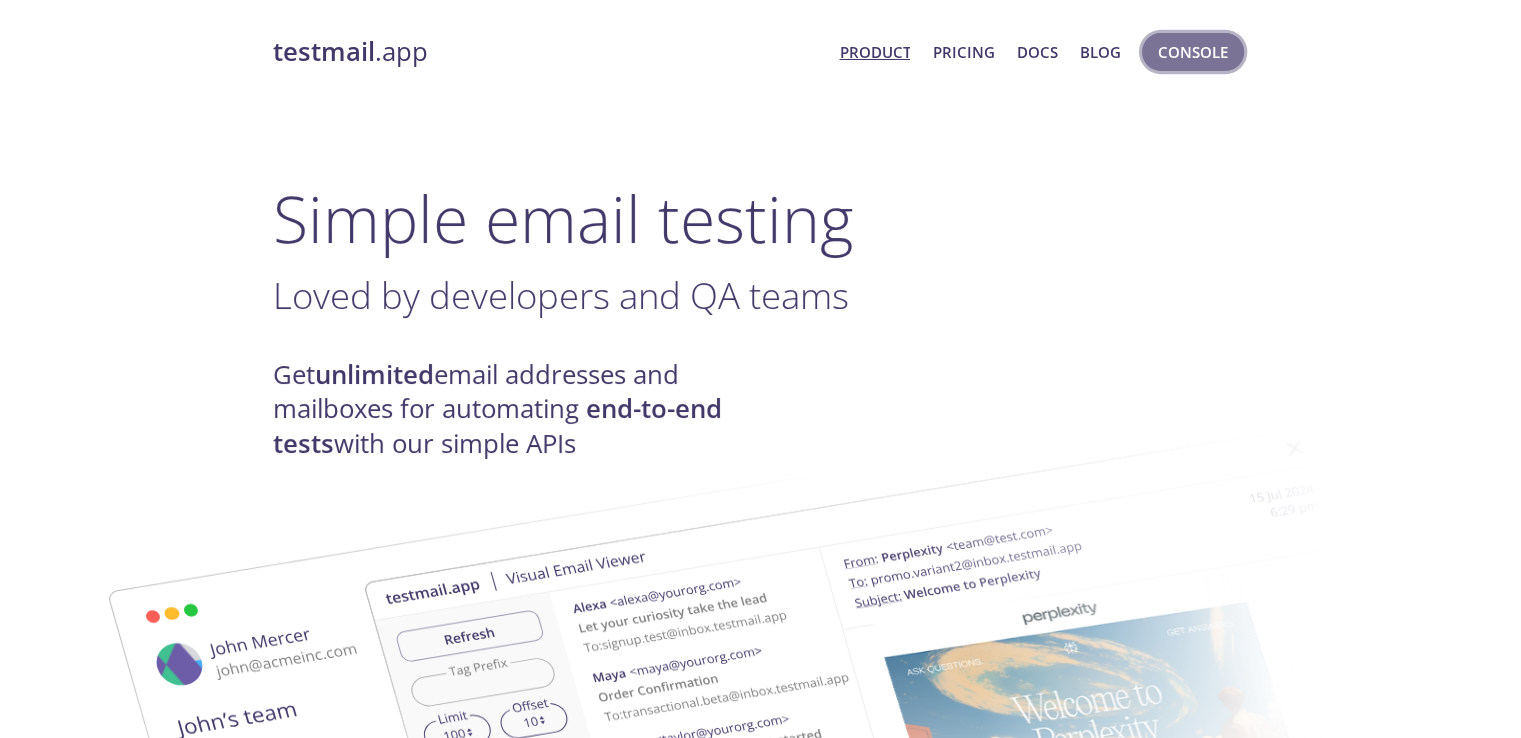 click on "Console" at bounding box center [1193, 52] 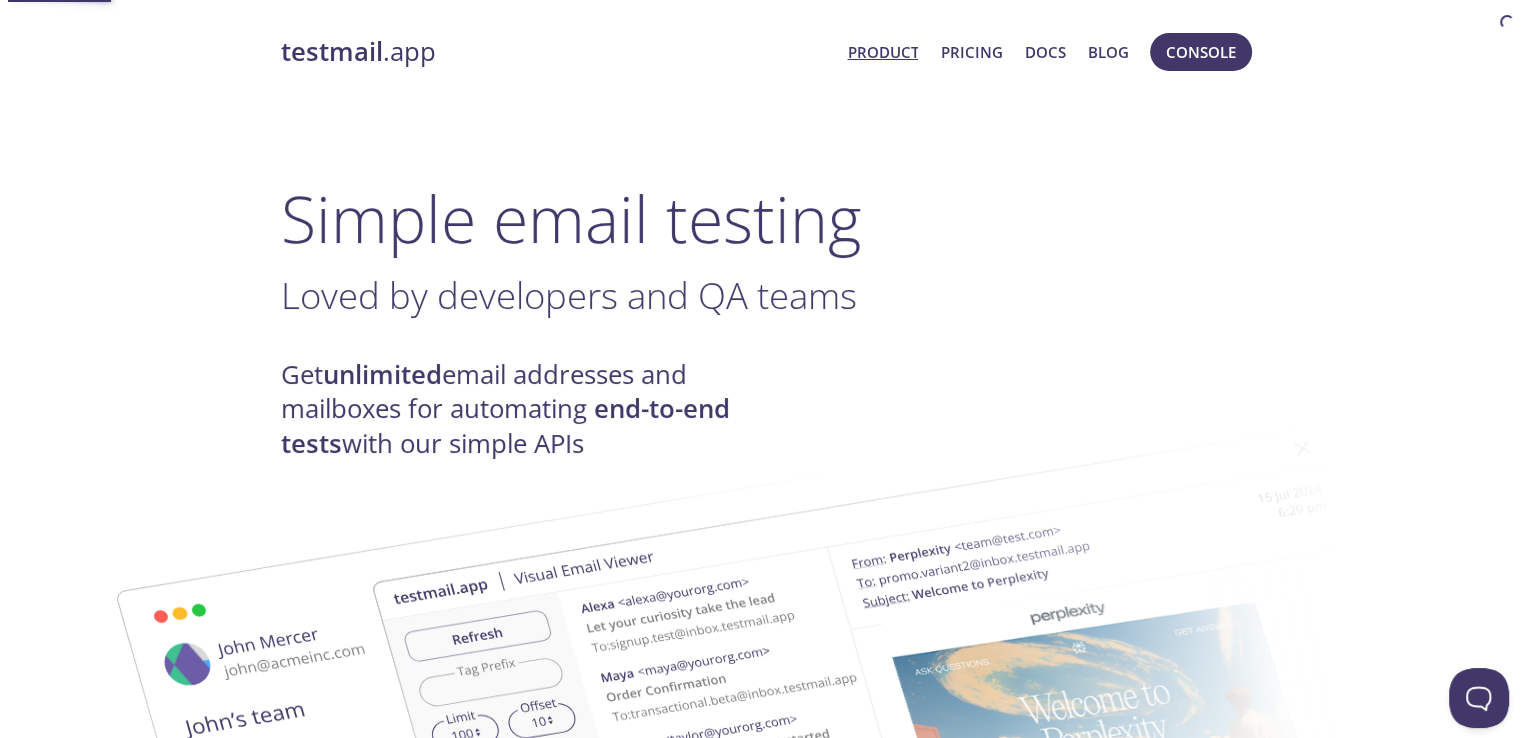 scroll, scrollTop: 0, scrollLeft: 0, axis: both 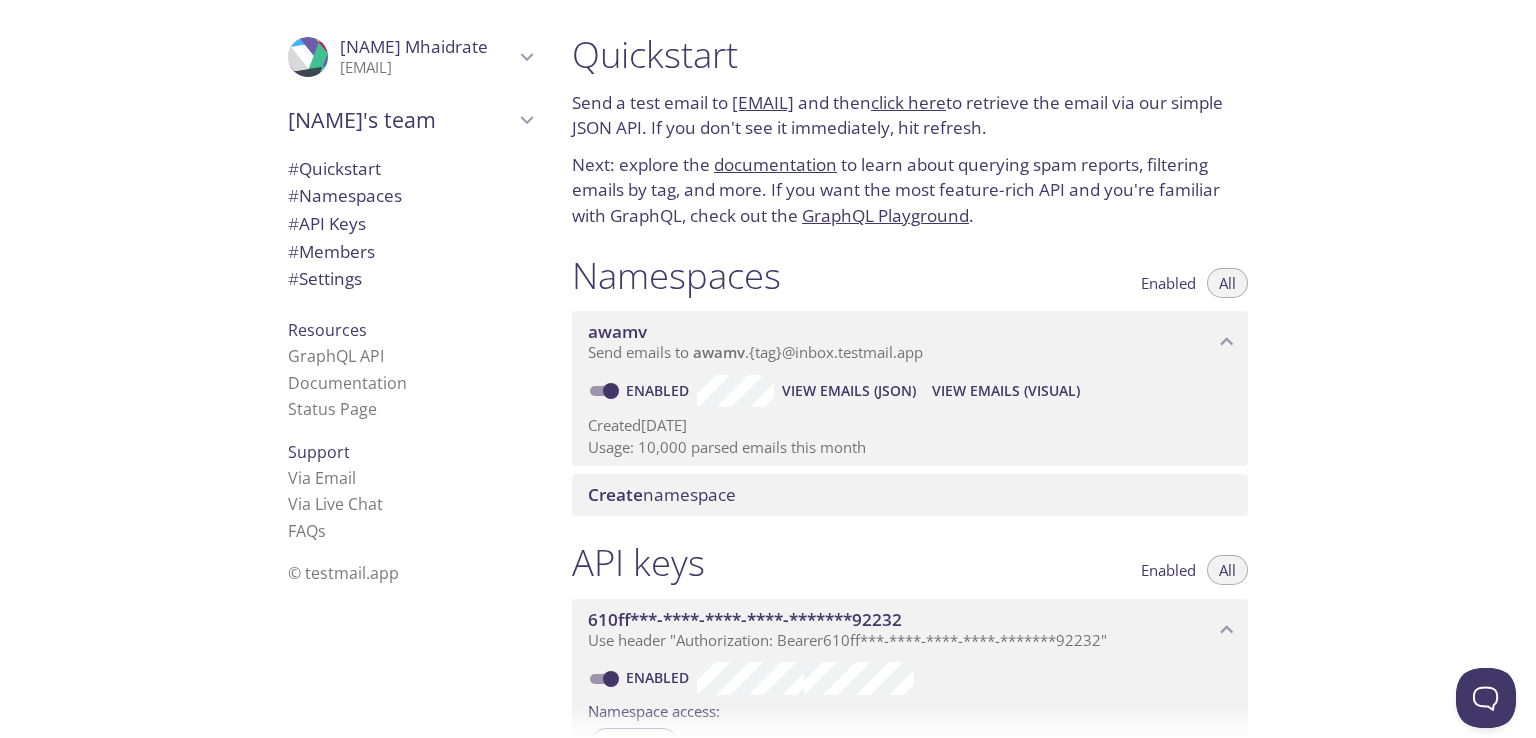 click on "Created  26 Jul 2022" at bounding box center (910, 425) 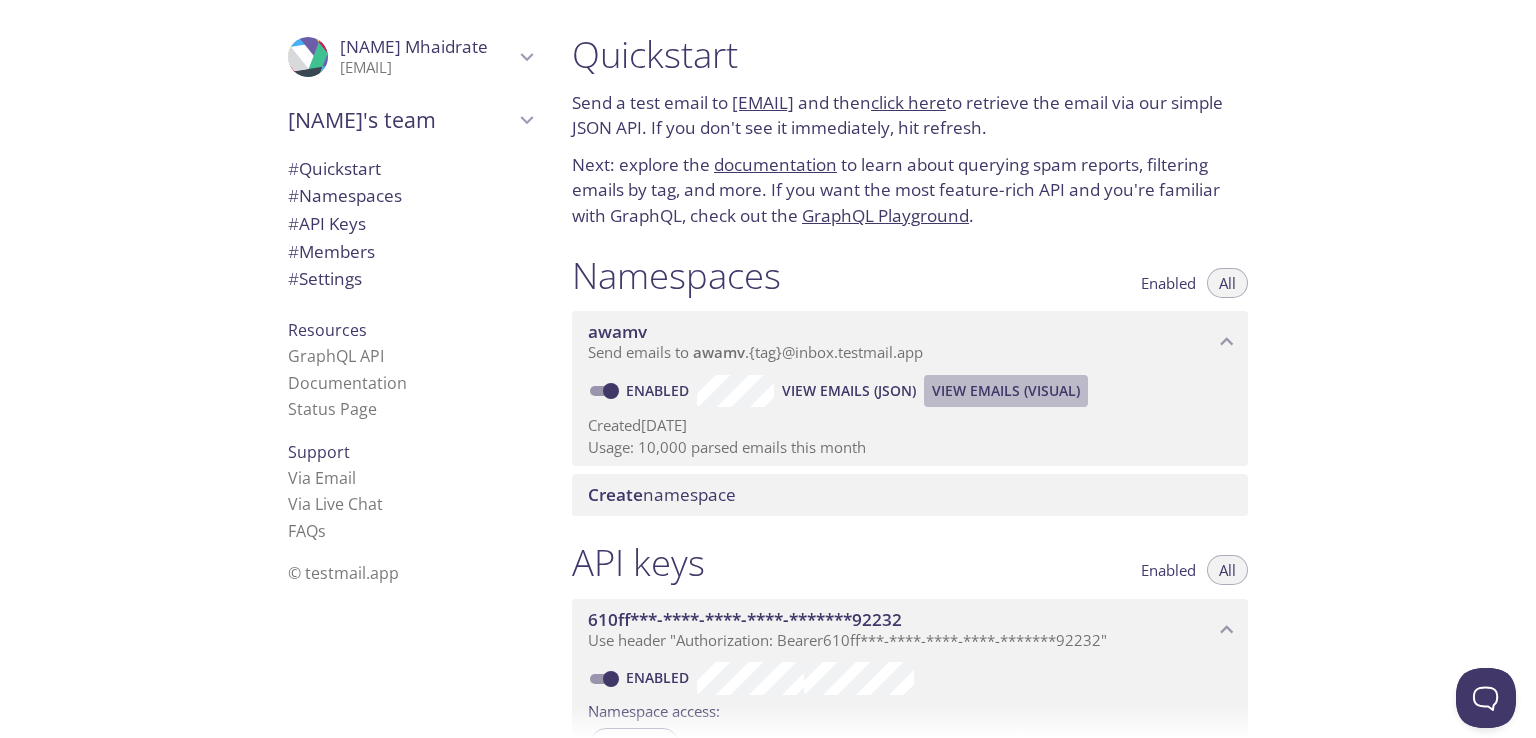 click on "View Emails (Visual)" at bounding box center [1006, 391] 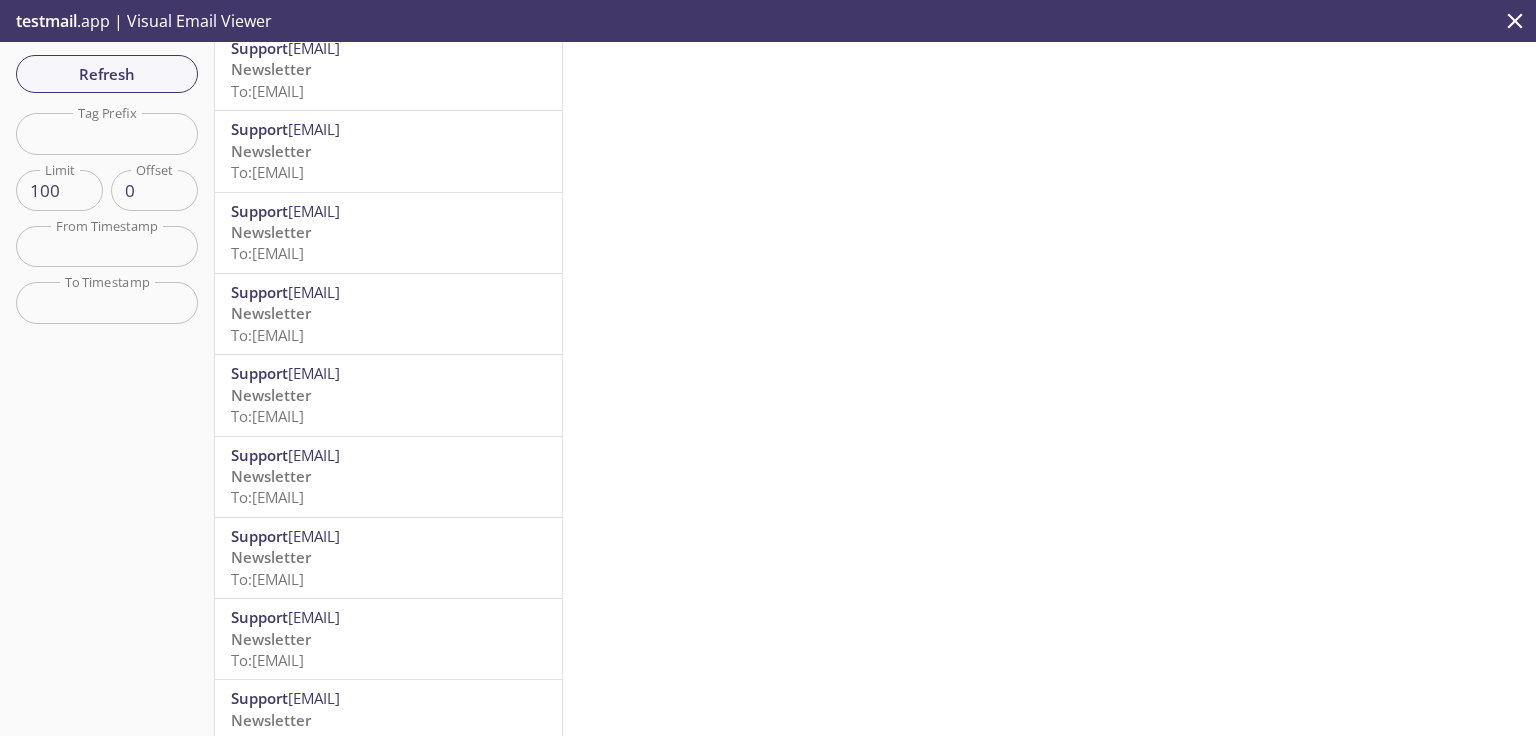scroll, scrollTop: 0, scrollLeft: 0, axis: both 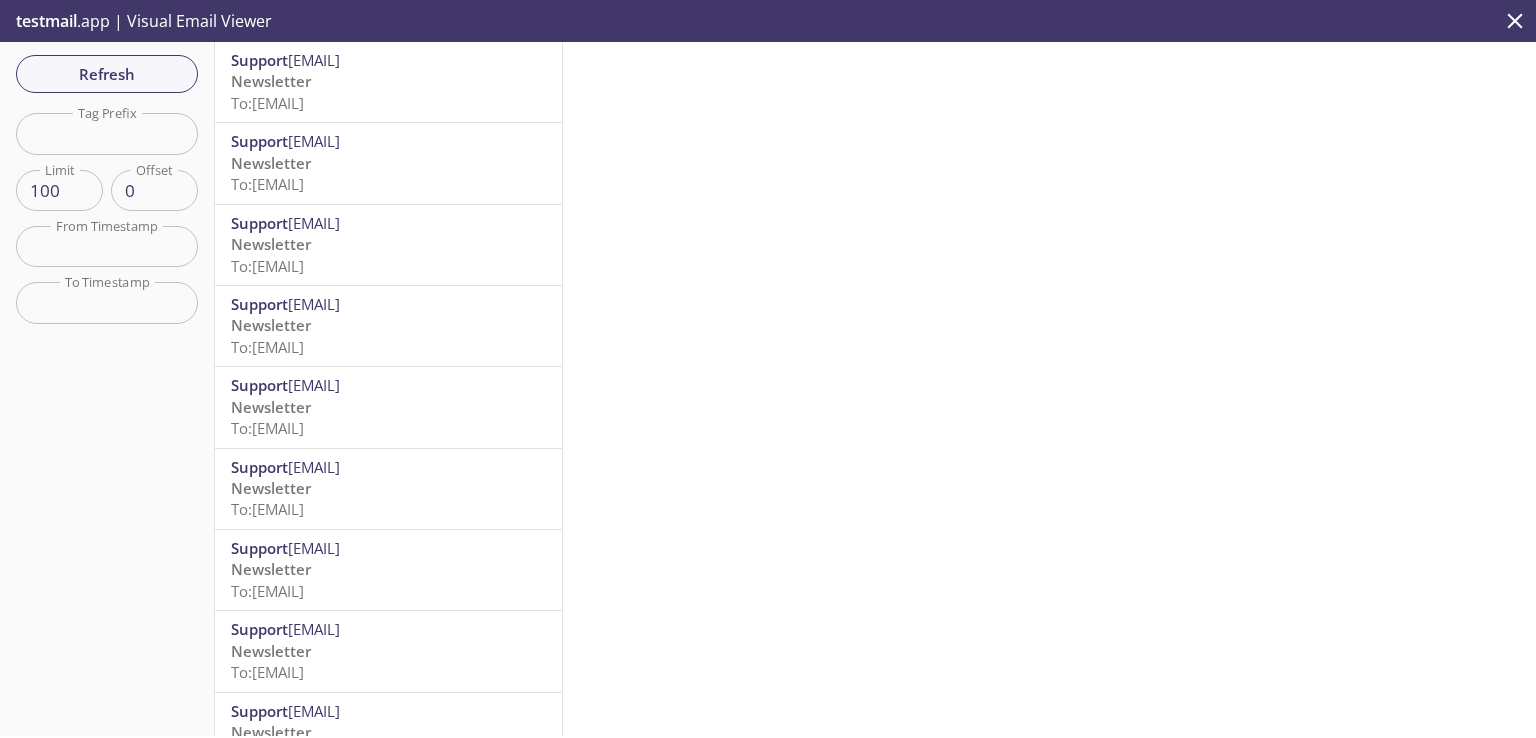 click on "Newsletter" at bounding box center [271, 81] 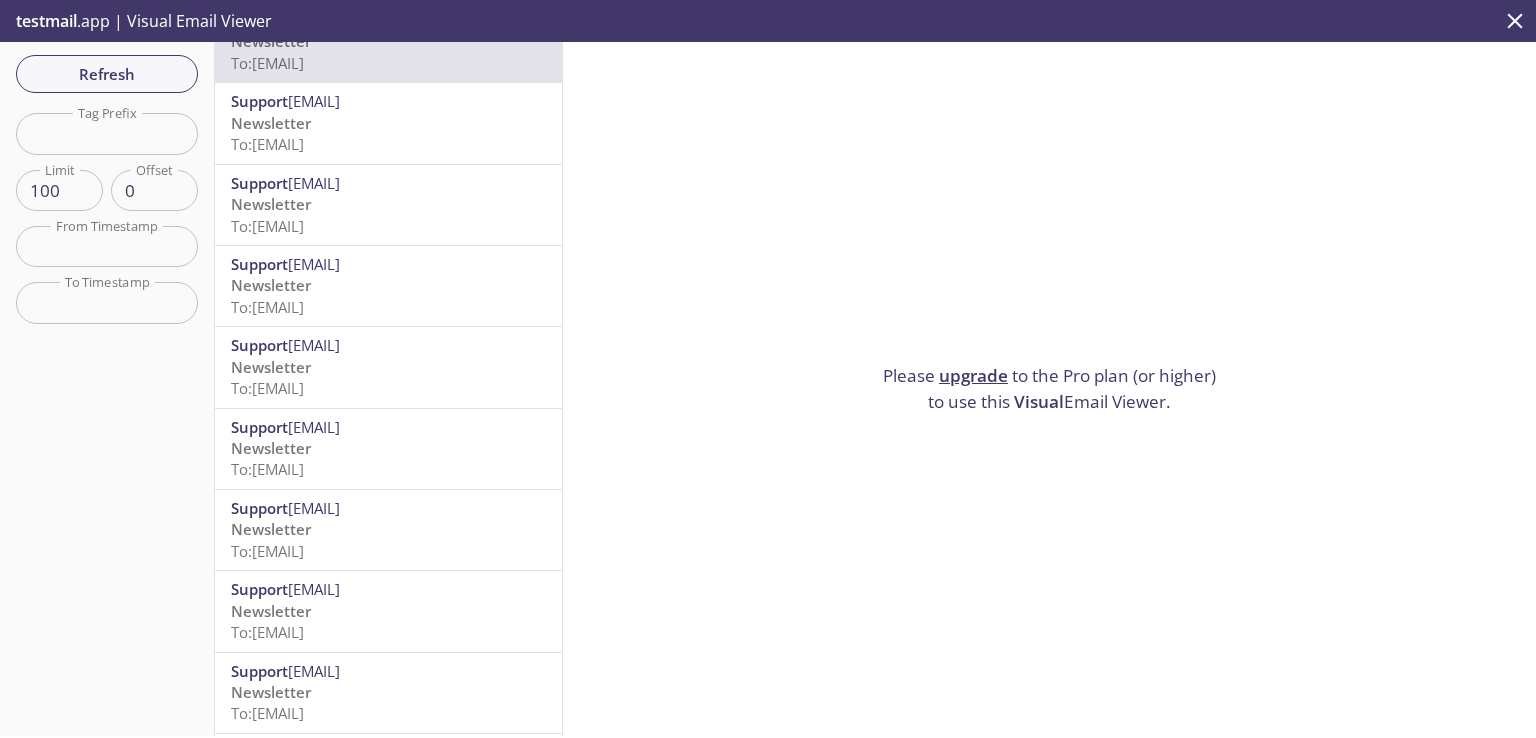 scroll, scrollTop: 0, scrollLeft: 0, axis: both 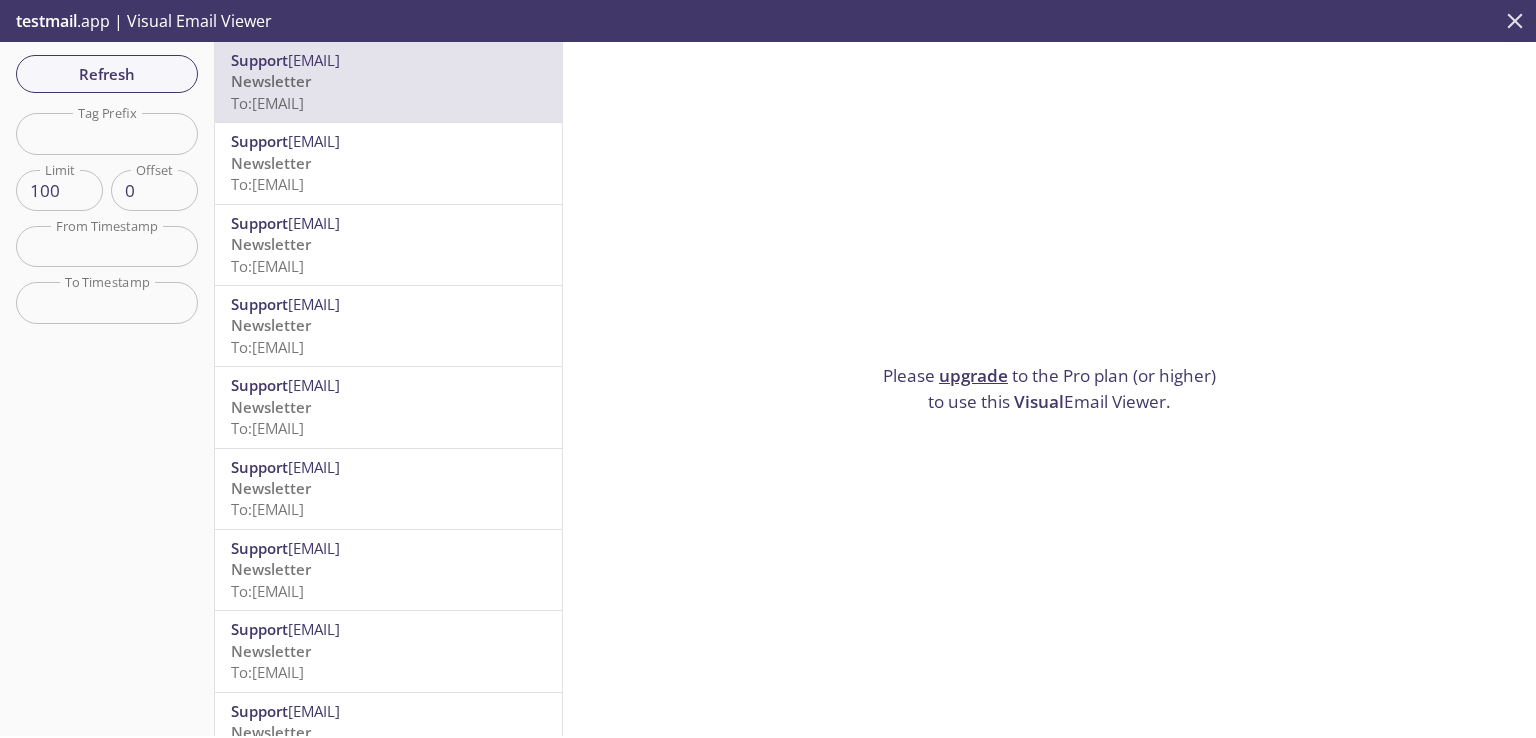 click 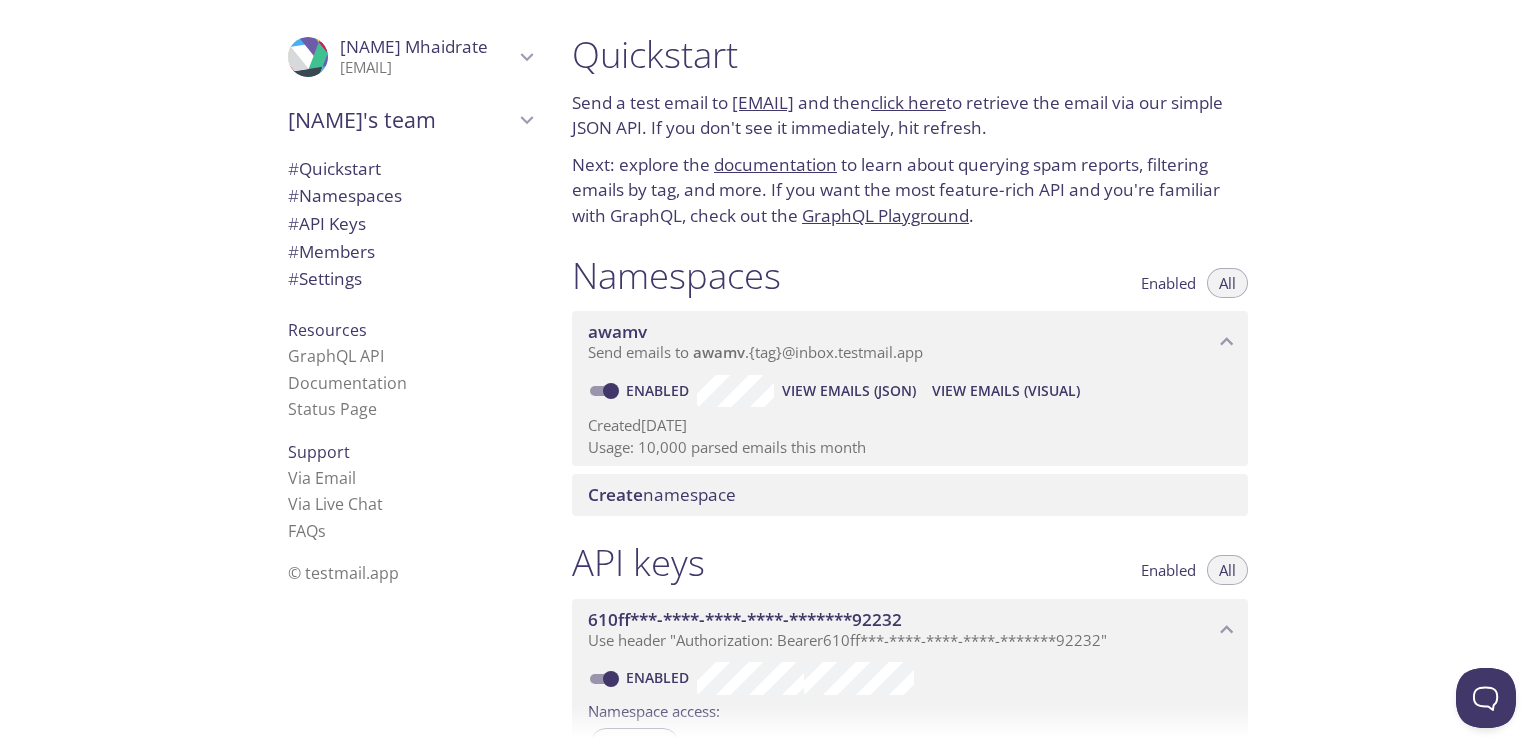 click on "View Emails (JSON)" at bounding box center [849, 391] 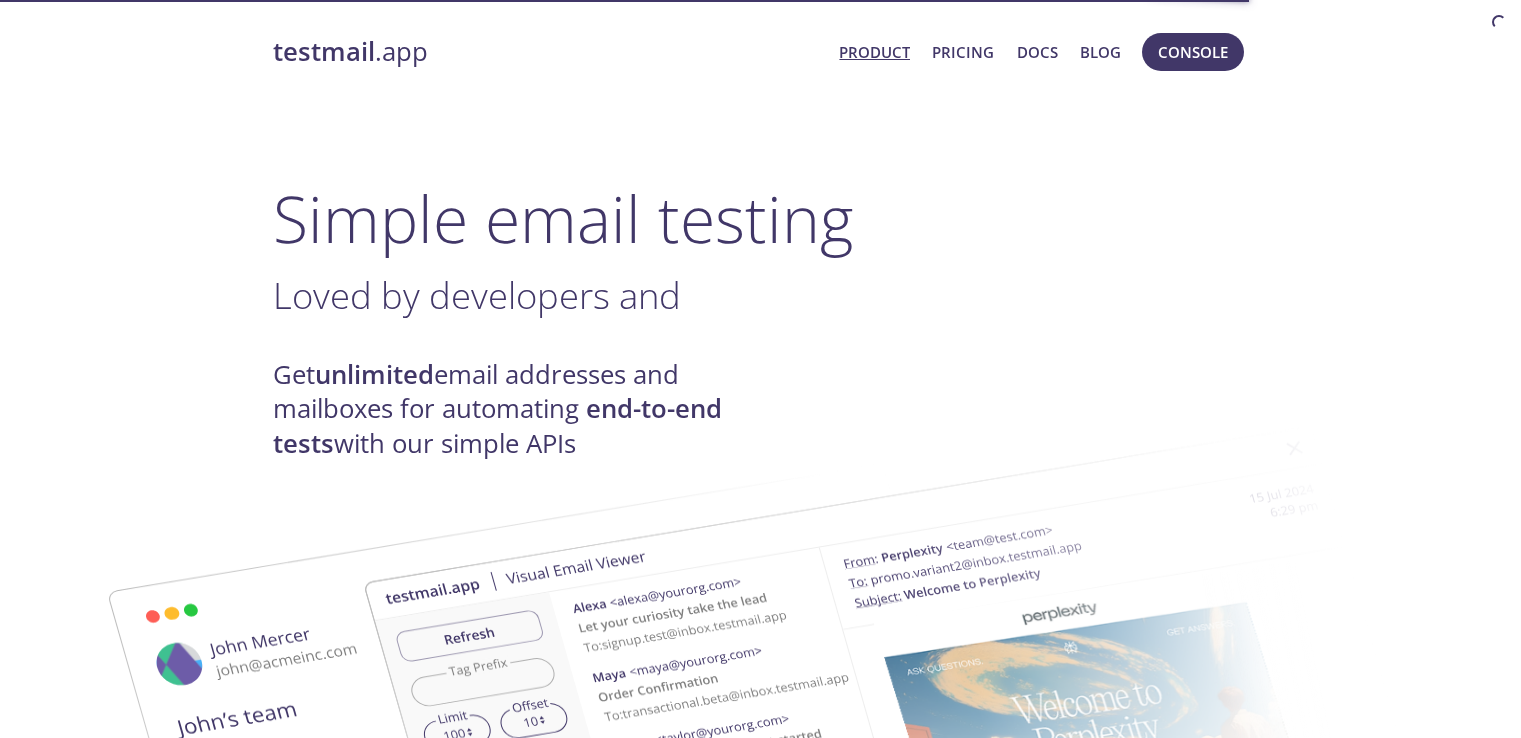 scroll, scrollTop: 0, scrollLeft: 0, axis: both 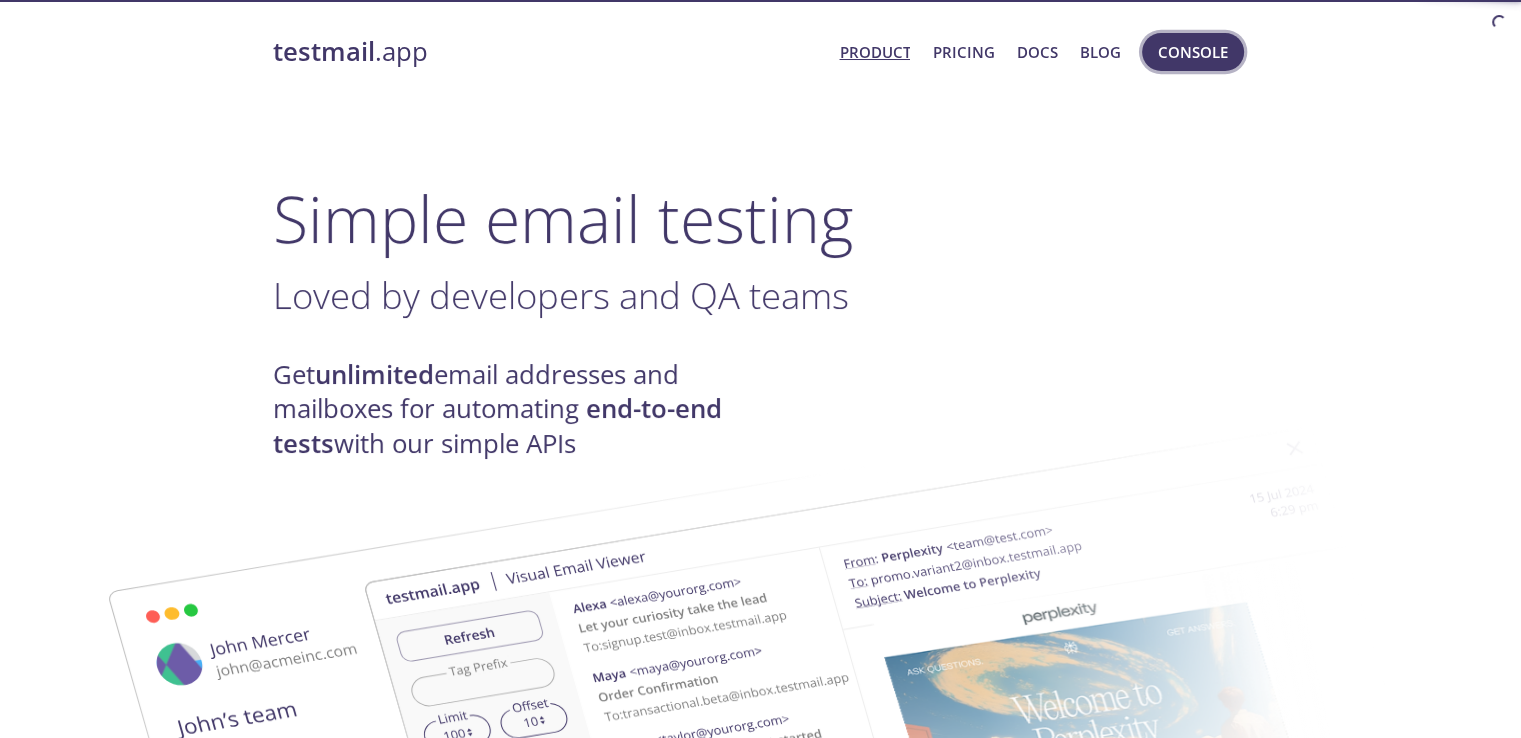click on "Console" at bounding box center (1193, 52) 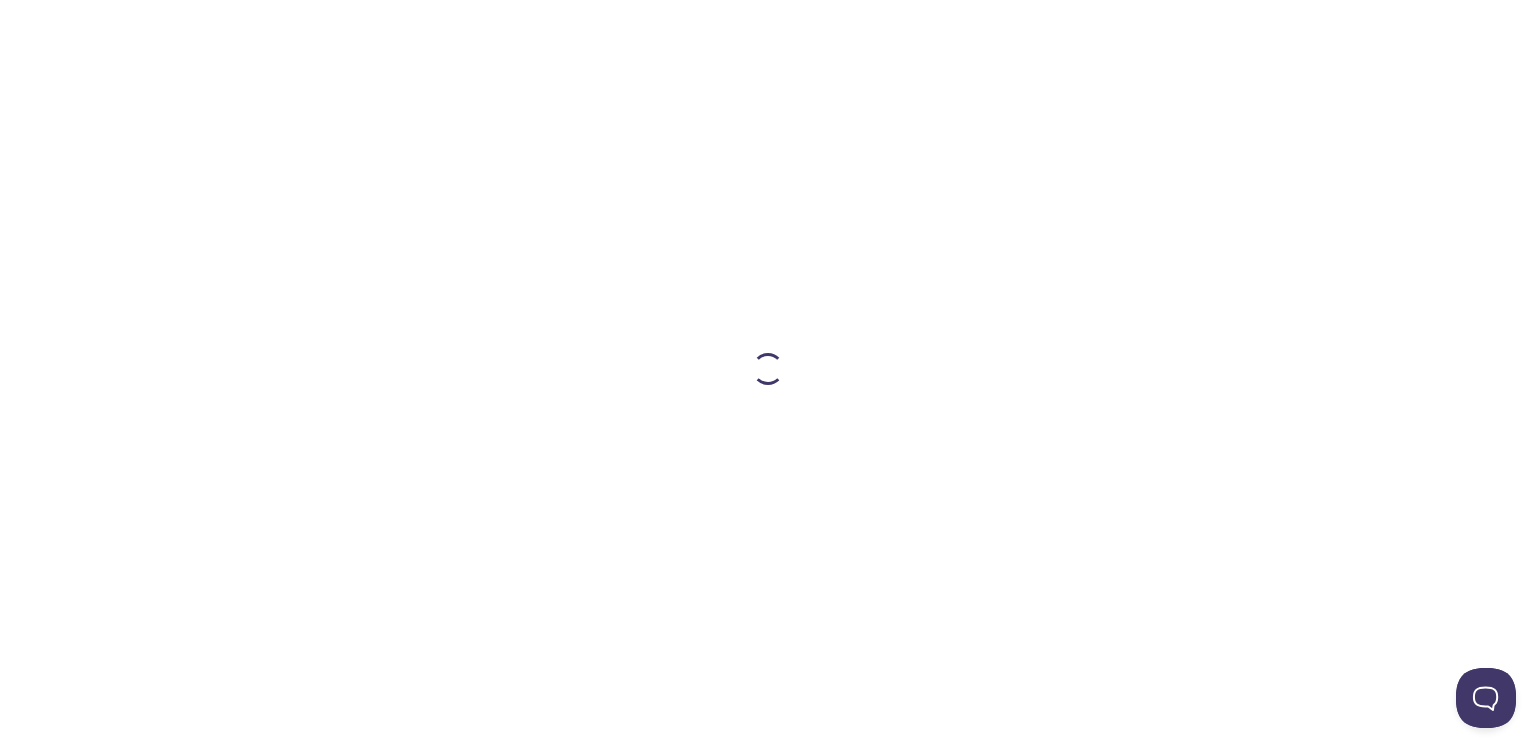 scroll, scrollTop: 0, scrollLeft: 0, axis: both 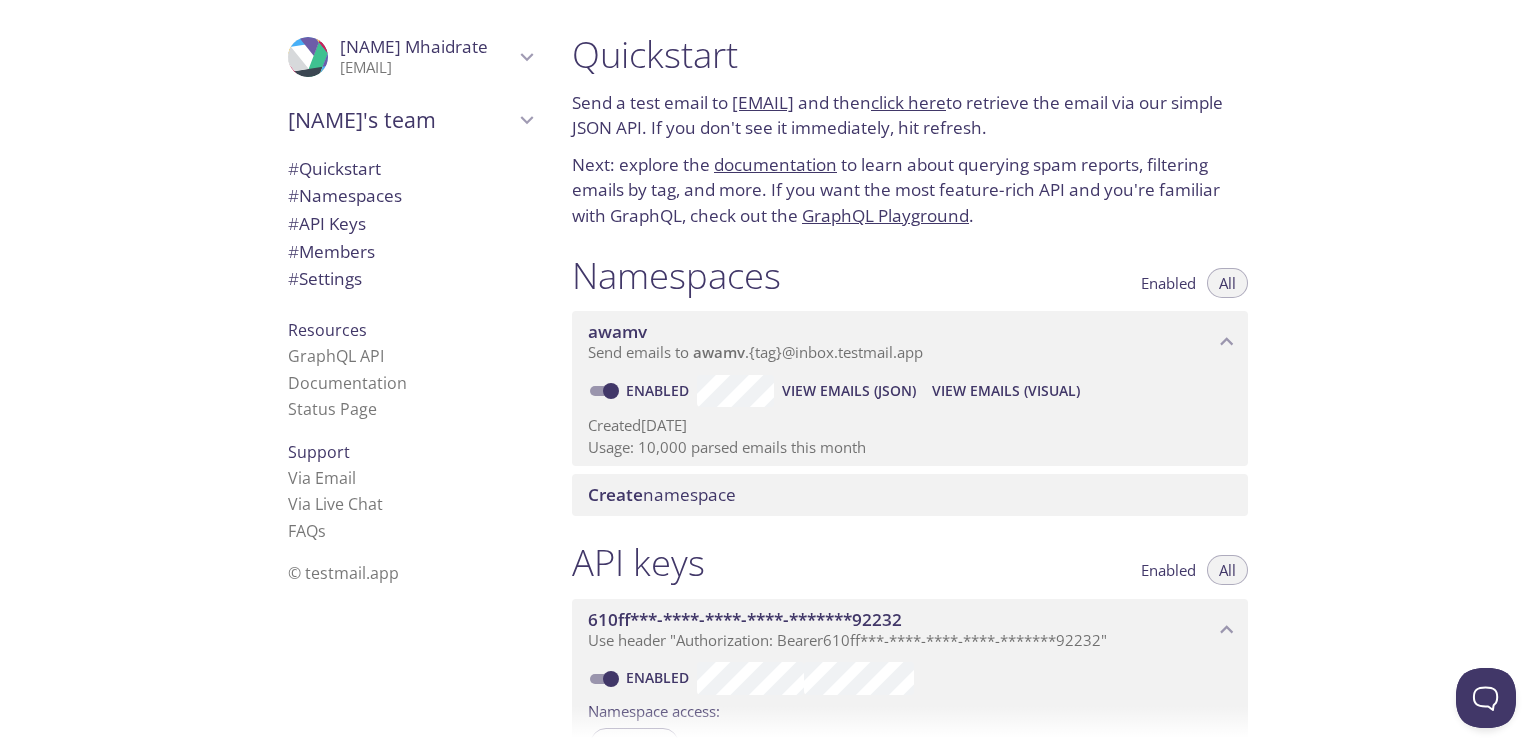click on "Usage: 10,000 parsed emails this month" at bounding box center [910, 447] 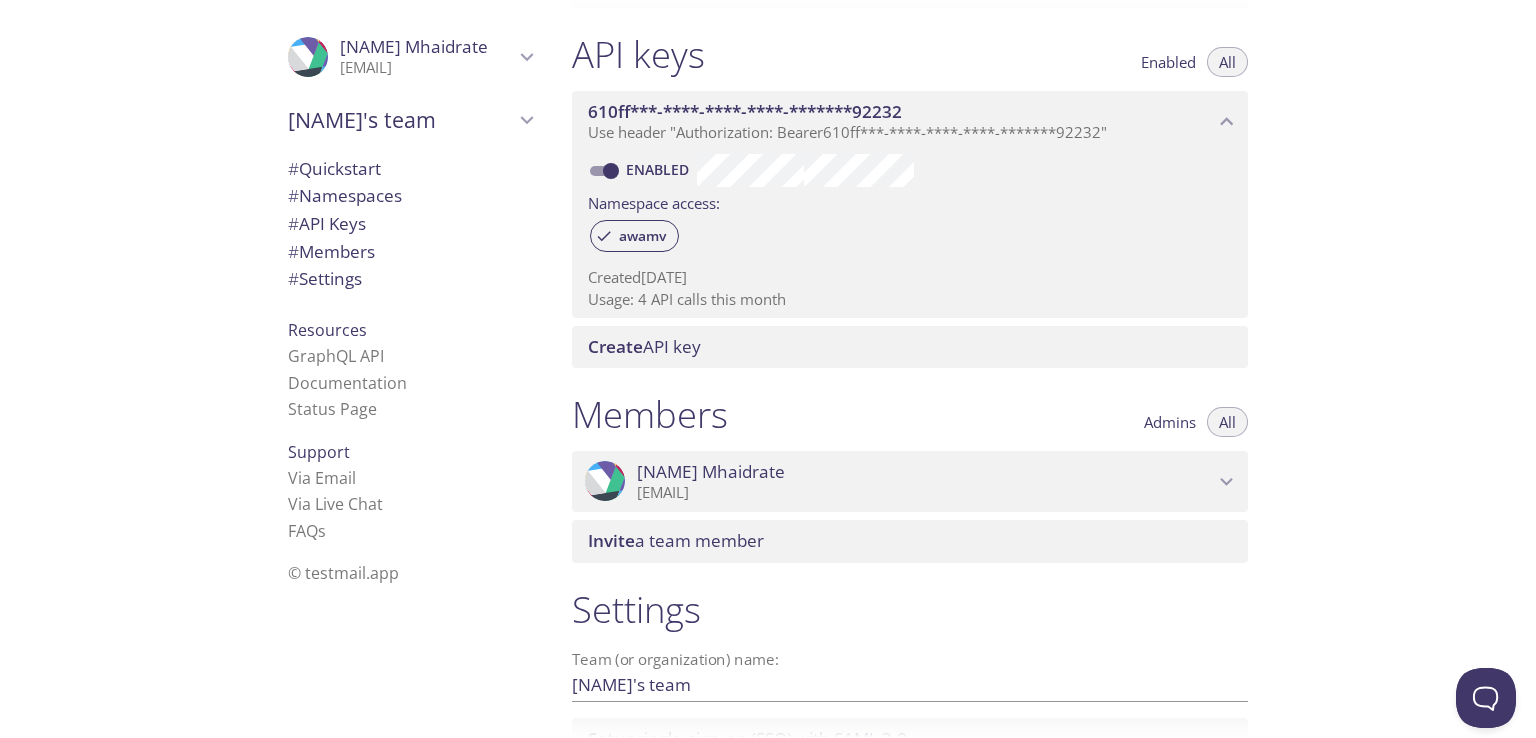 scroll, scrollTop: 636, scrollLeft: 0, axis: vertical 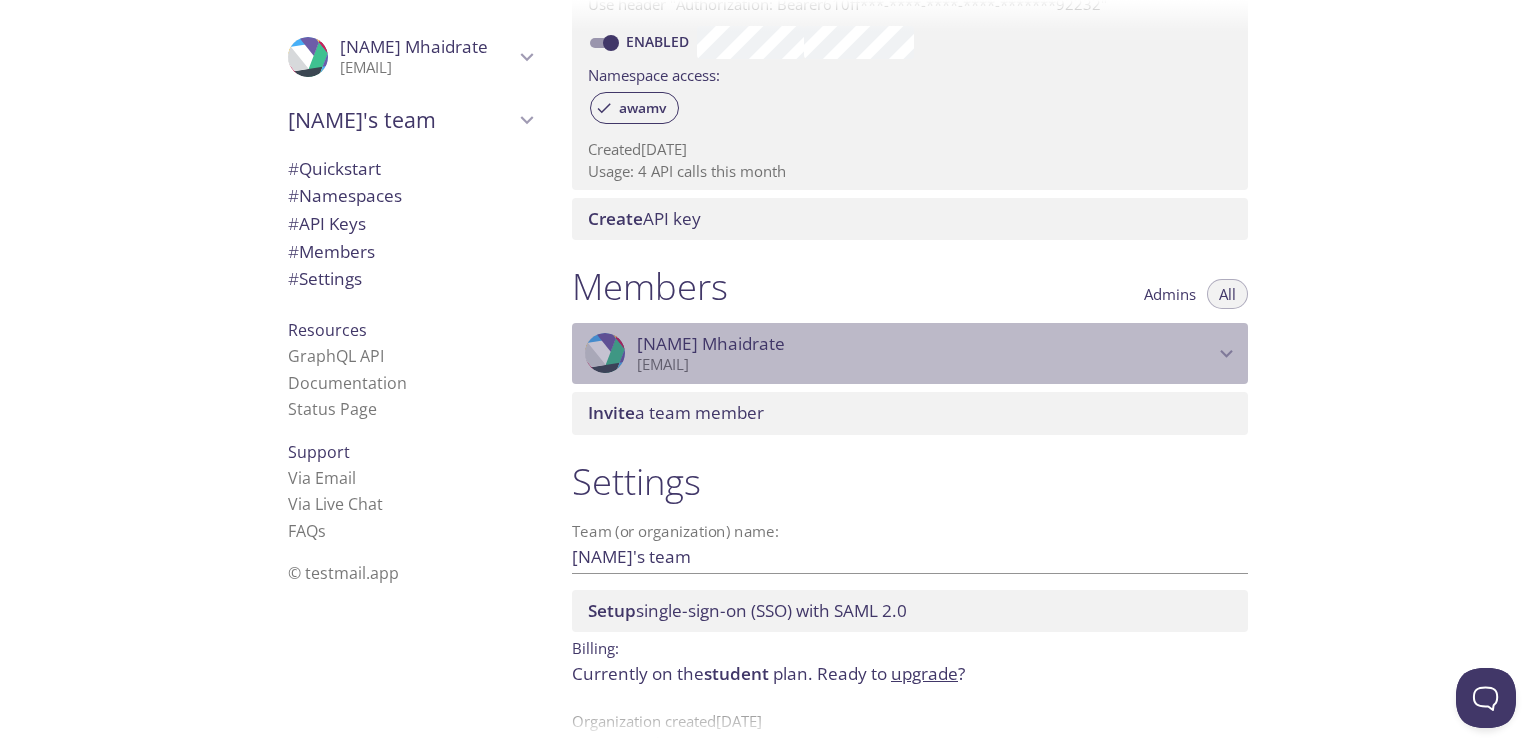 click 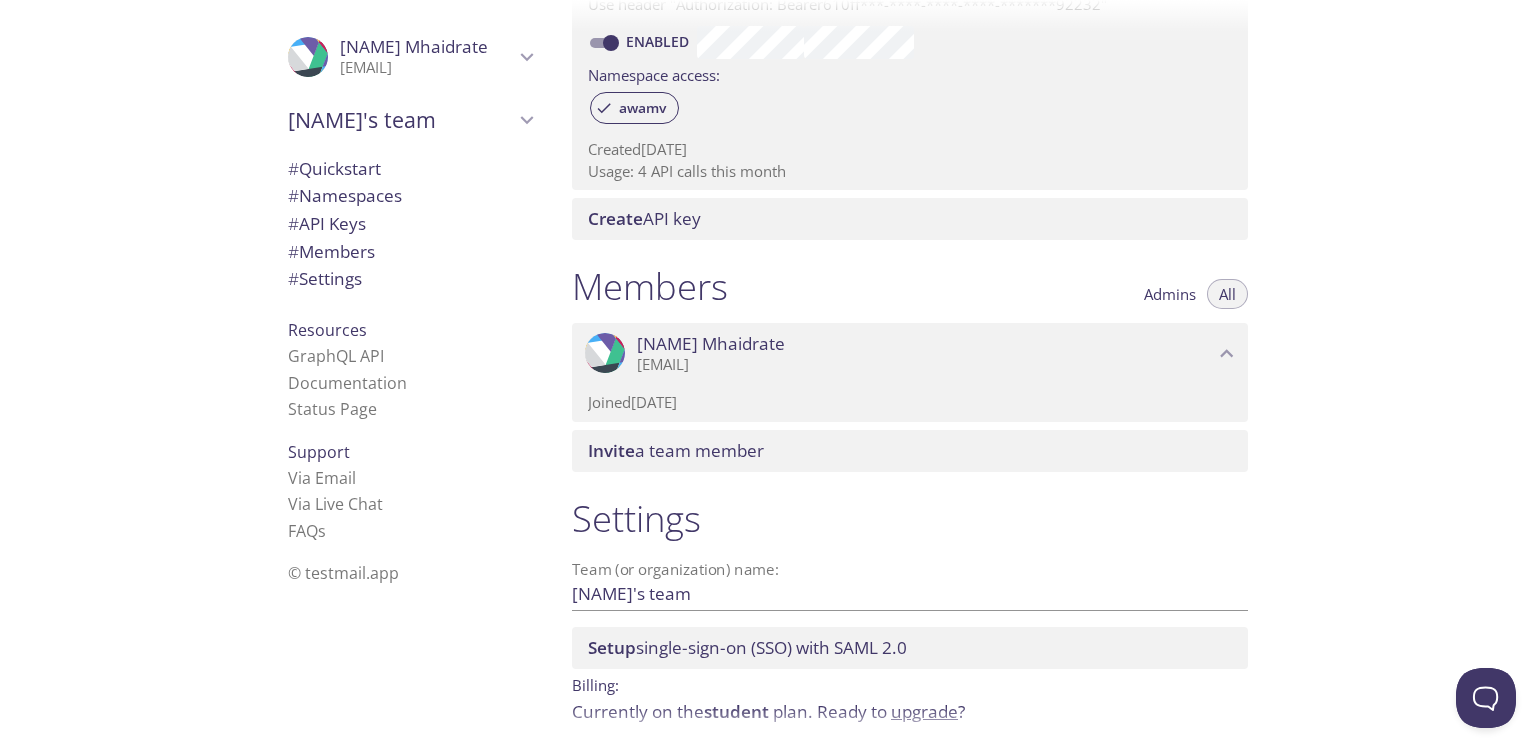 click 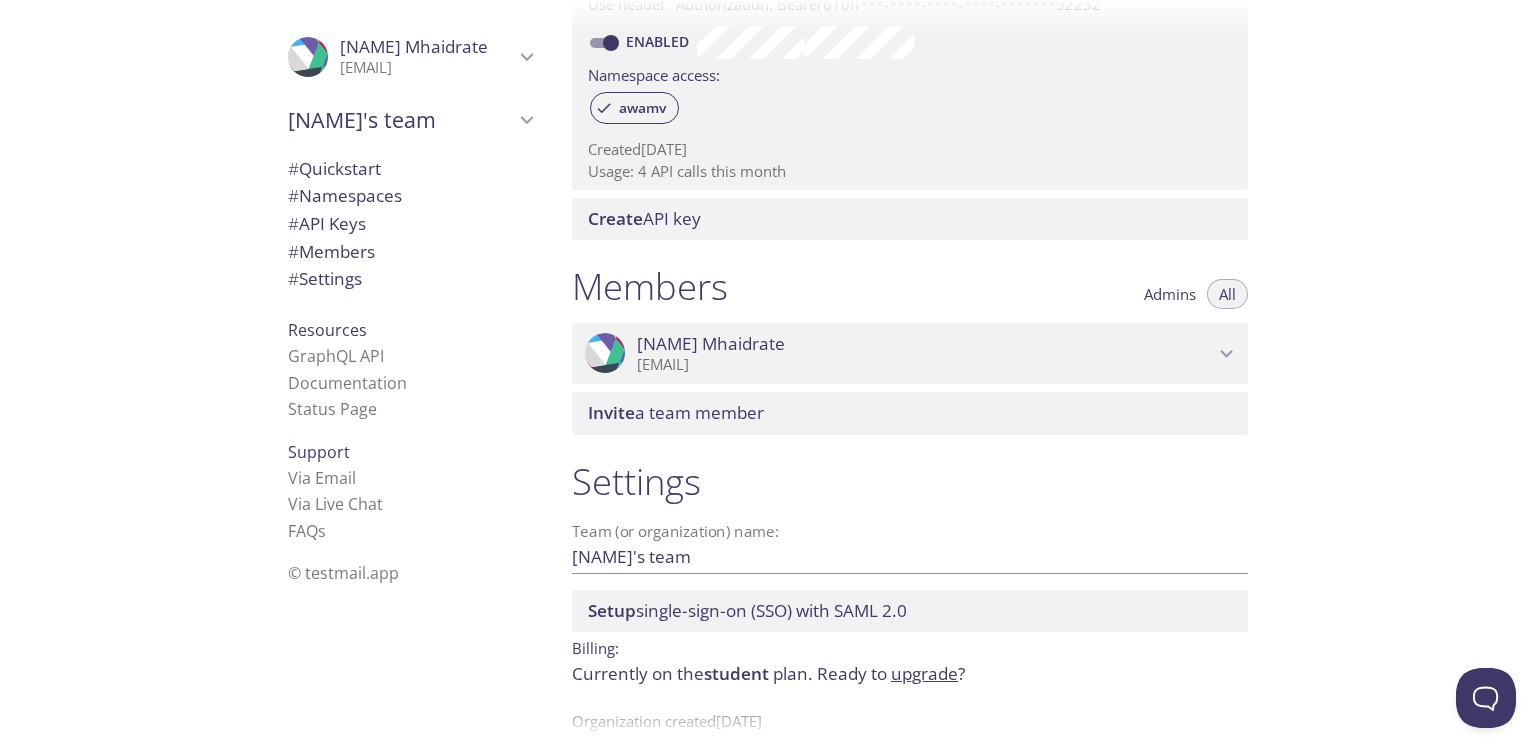 scroll, scrollTop: 684, scrollLeft: 0, axis: vertical 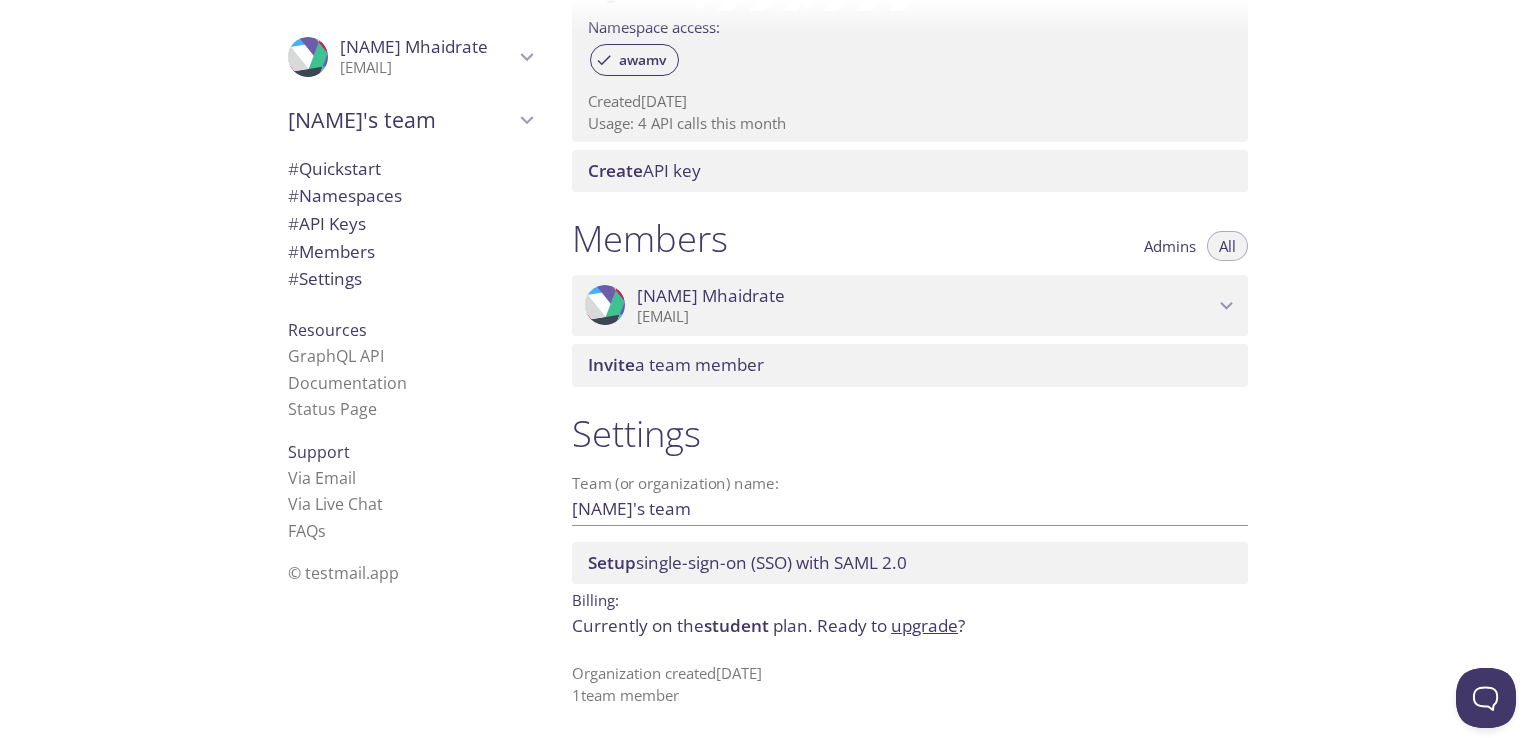 click on "#  Settings" at bounding box center [325, 278] 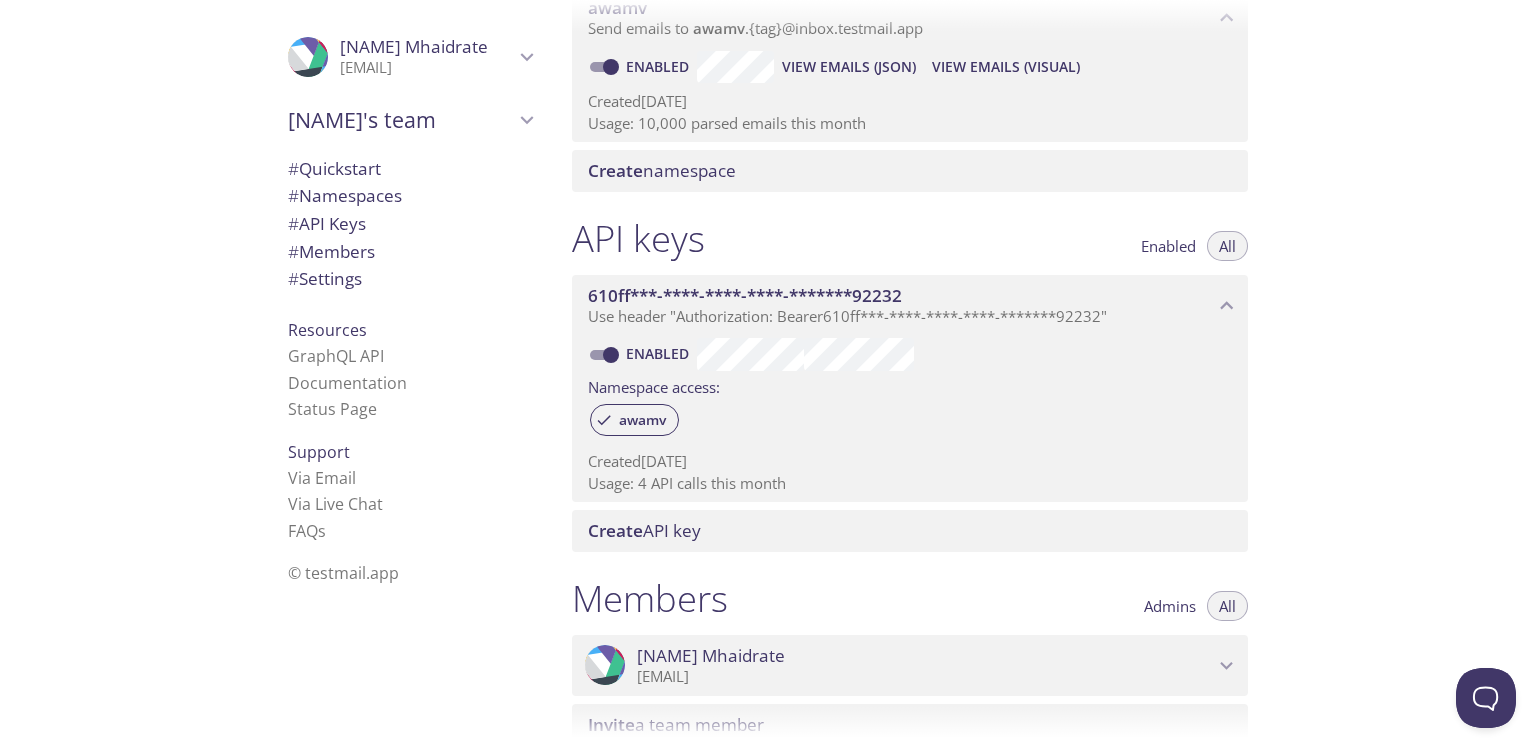 scroll, scrollTop: 0, scrollLeft: 0, axis: both 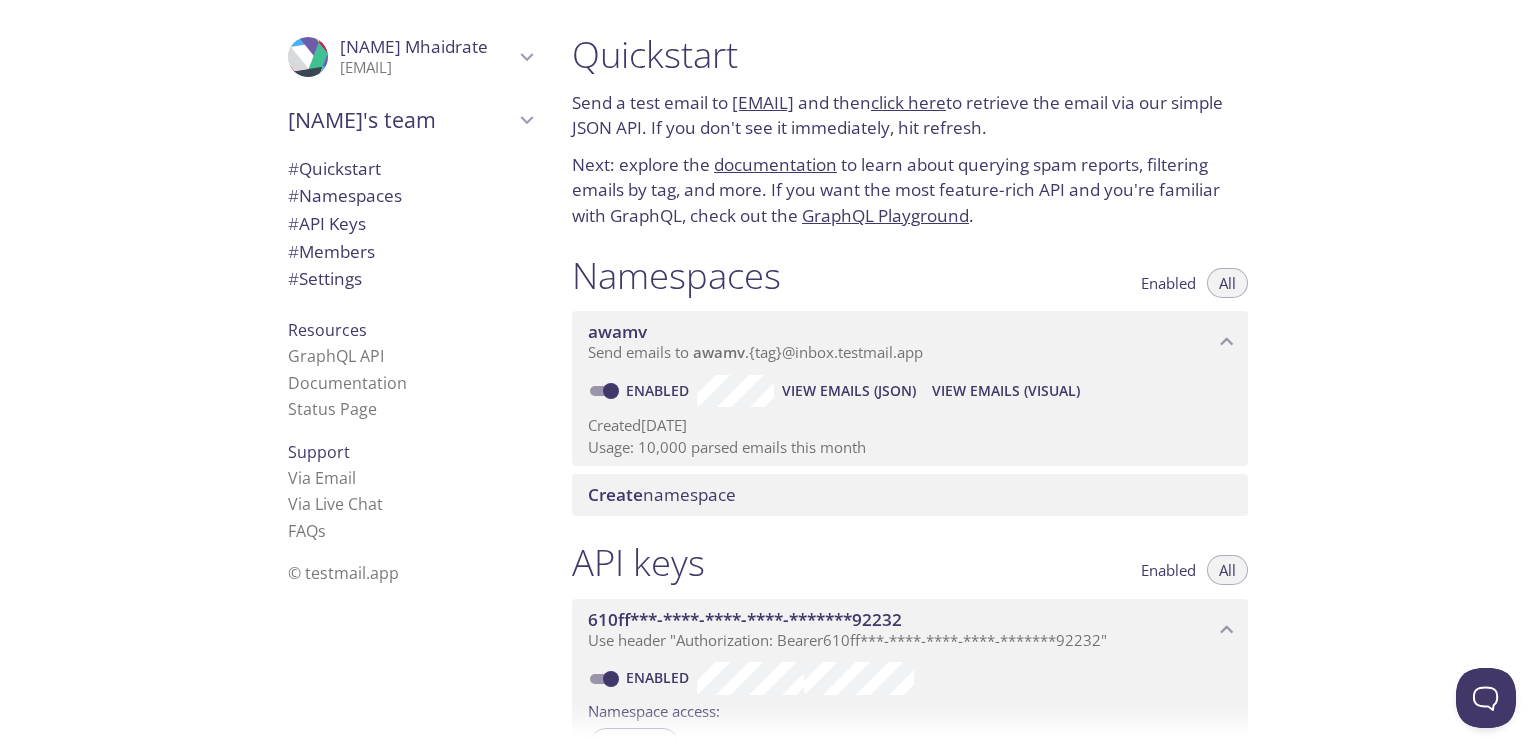 click on "click here" at bounding box center [908, 102] 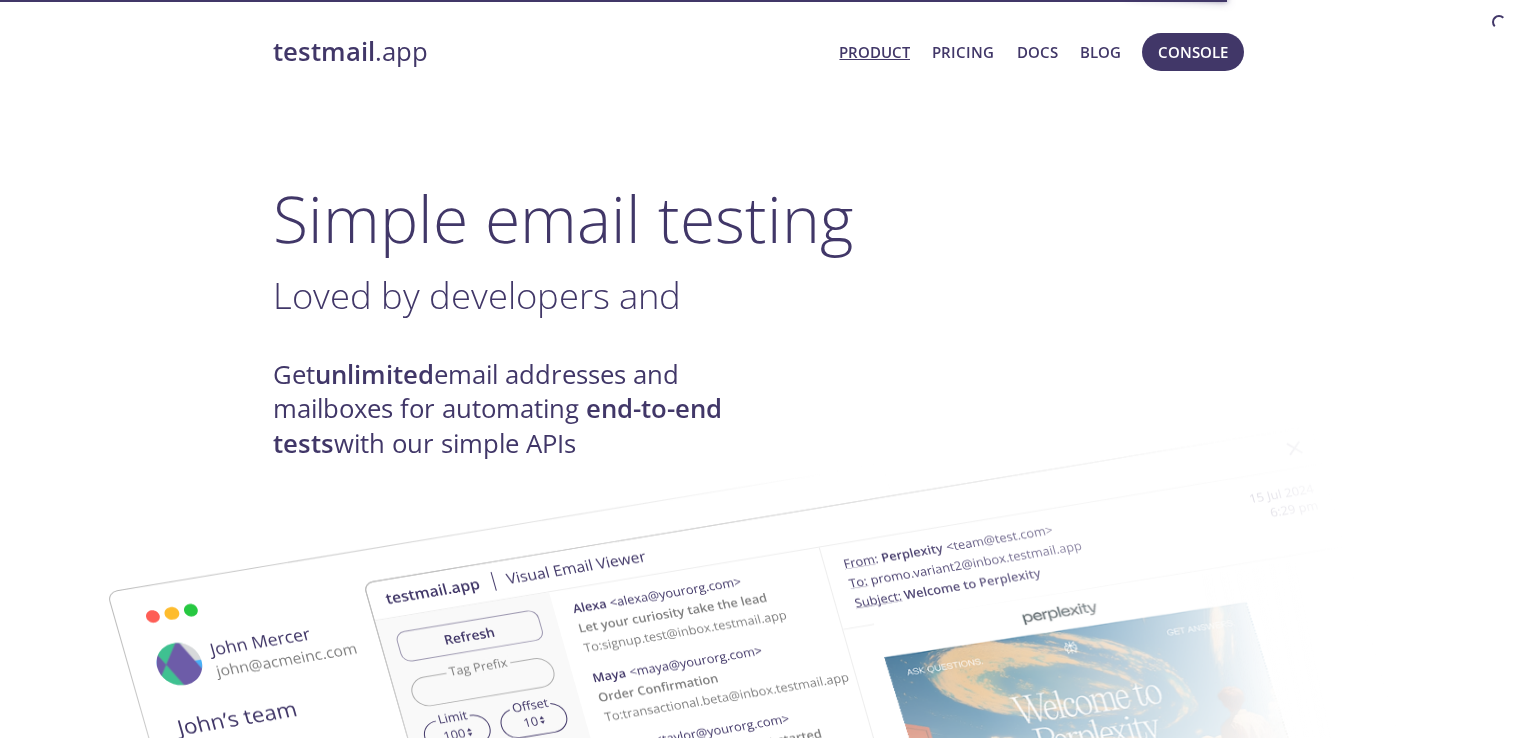 scroll, scrollTop: 0, scrollLeft: 0, axis: both 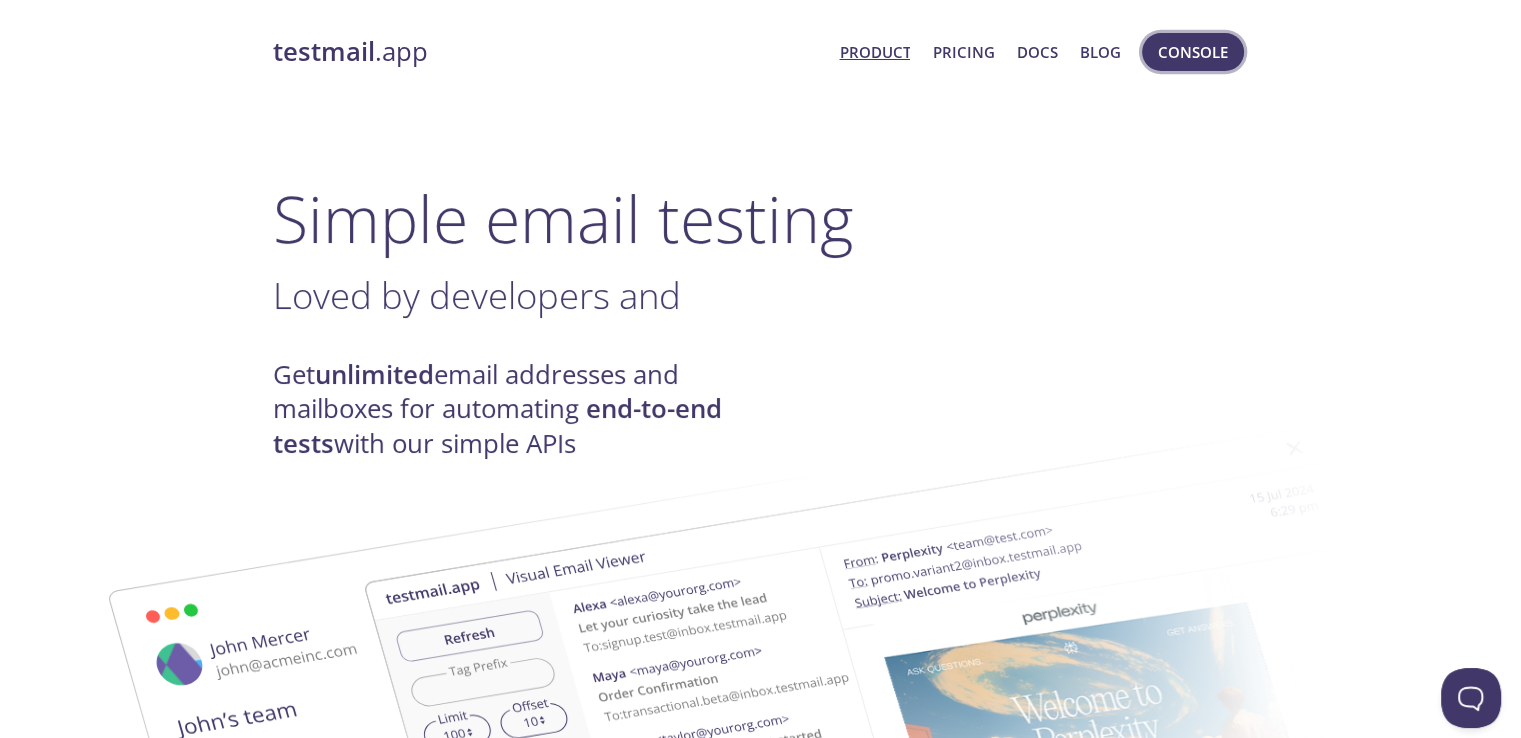click on "Console" at bounding box center [1193, 52] 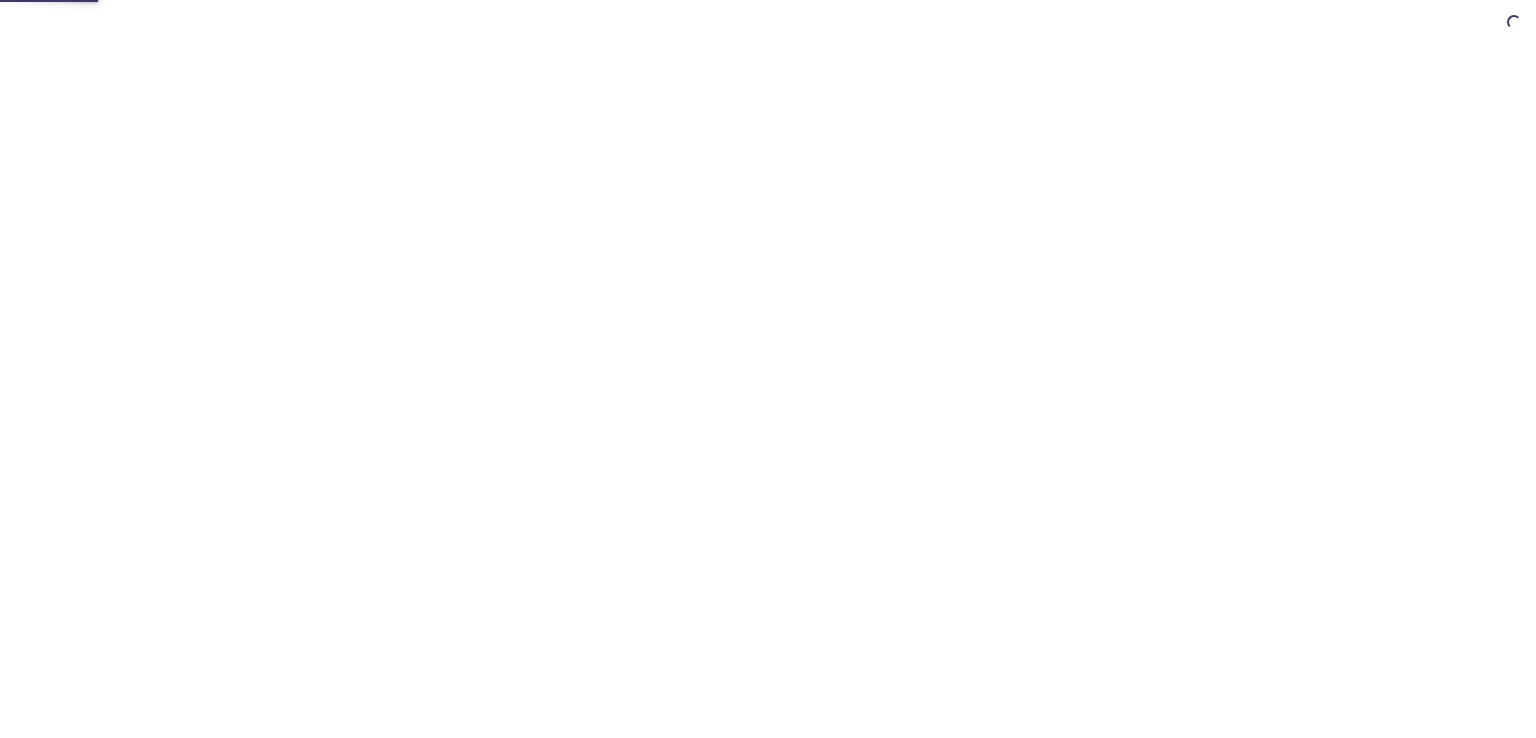 scroll, scrollTop: 0, scrollLeft: 0, axis: both 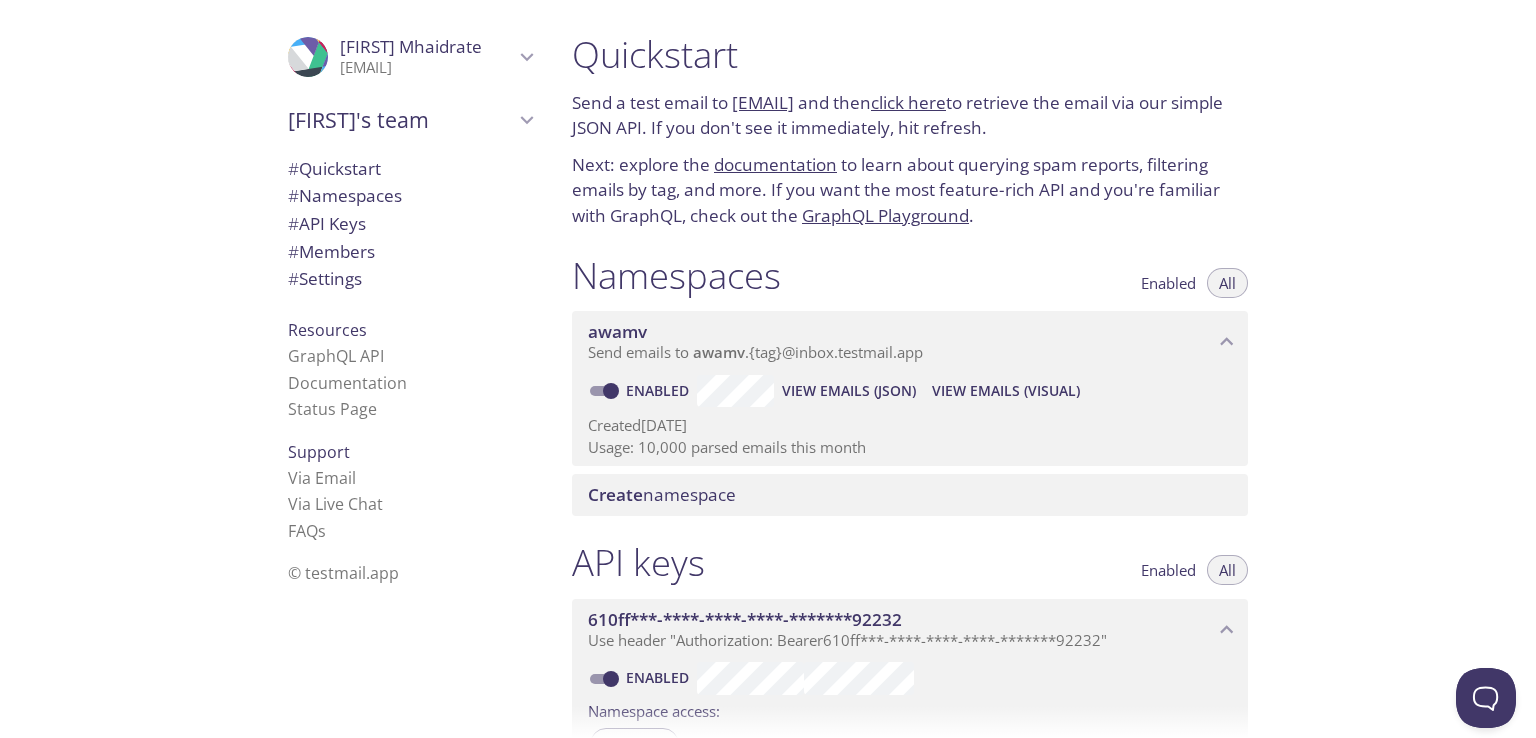 click on ".cls-1 {
fill: #6d5ca8;
}
.cls-2 {
fill: #3fc191;
}
.cls-3 {
fill: #3b4752;
}
.cls-4 {
fill: #ce1e5b;
}
.cls-5 {
fill: #f8d053;
}
.cls-6 {
fill: #48b0f7;
}
.cls-7 {
fill: #d7d9db;
}
ProfilePic [FIRST]   Mhaidrate abdelhakim.mhaidrate@example.com User Settings Signout [FIRST]'s team Create new team #  Quickstart #  Namespaces #  API Keys #  Members #  Settings Resources GraphQL API Documentation Status Page Support Via Email Via Live Chat FAQ s © testmail.app" at bounding box center (278, 369) 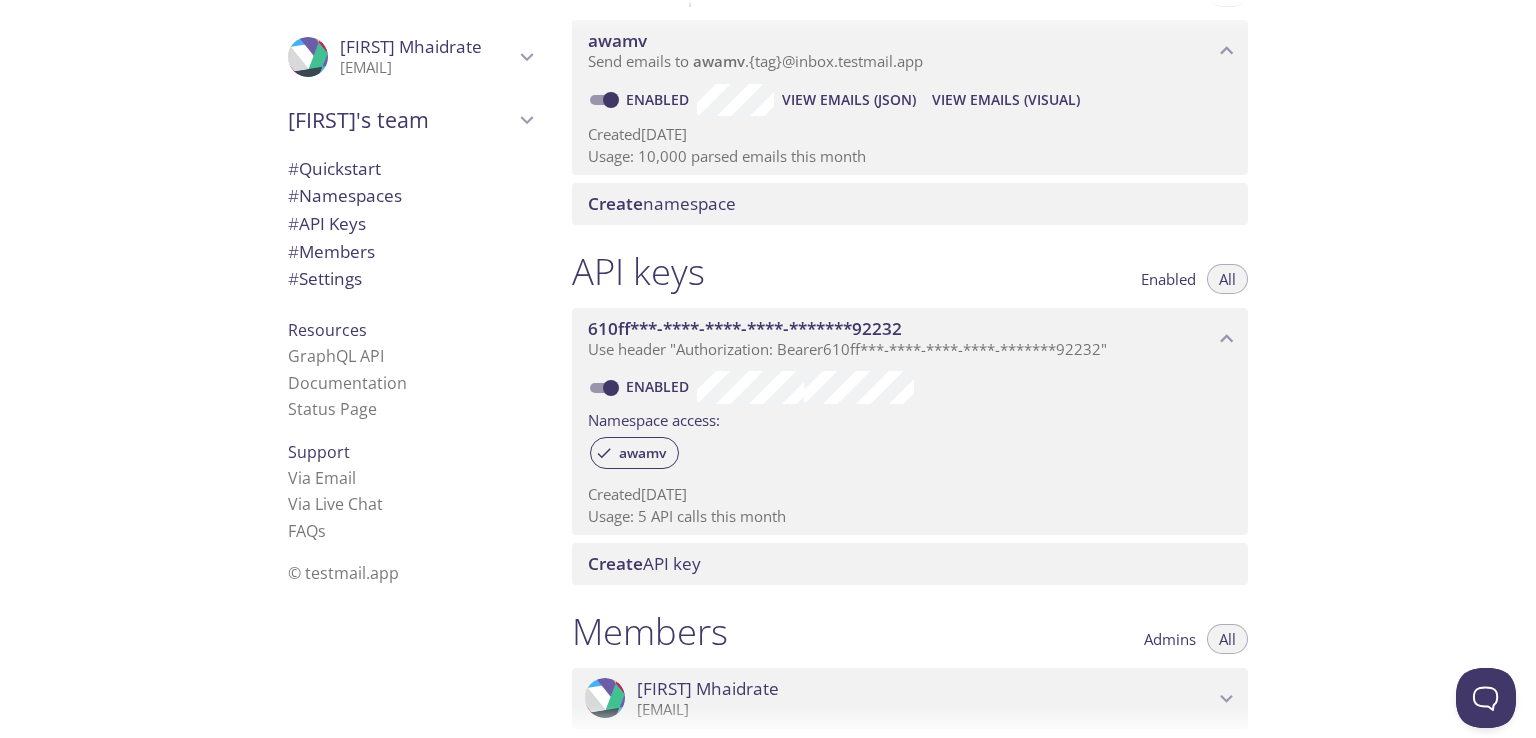 scroll, scrollTop: 292, scrollLeft: 0, axis: vertical 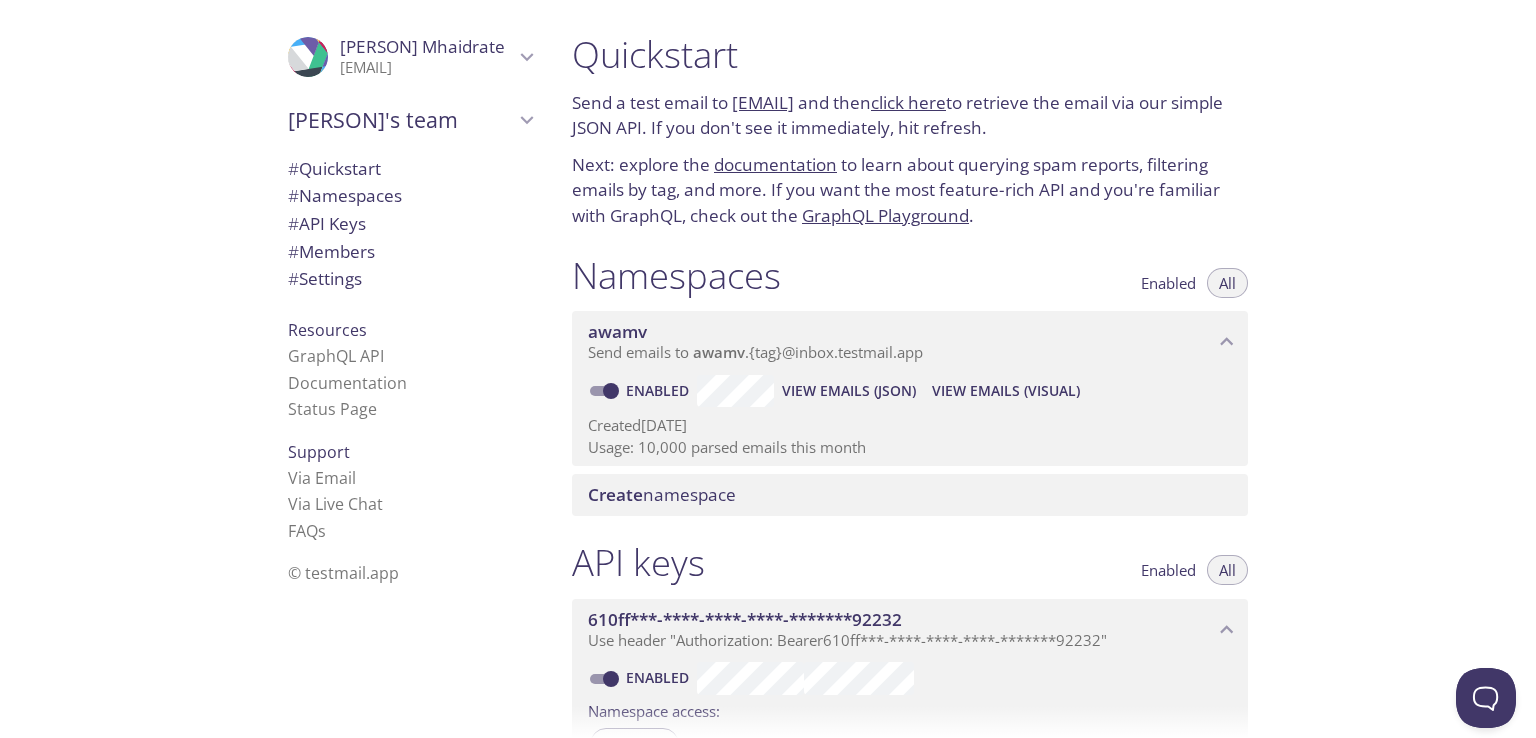 click on "Usage: 10,000 parsed emails this month" at bounding box center (910, 447) 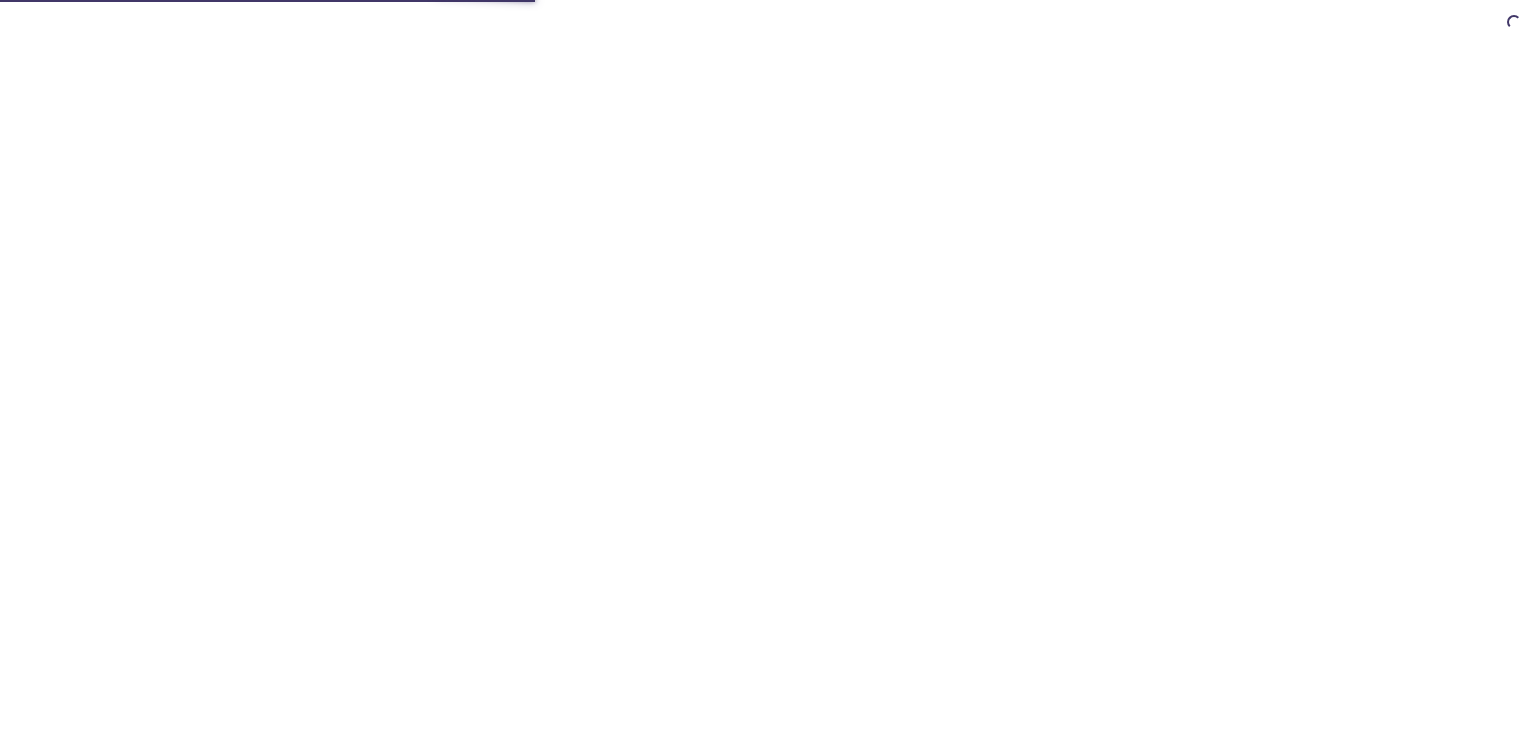 scroll, scrollTop: 0, scrollLeft: 0, axis: both 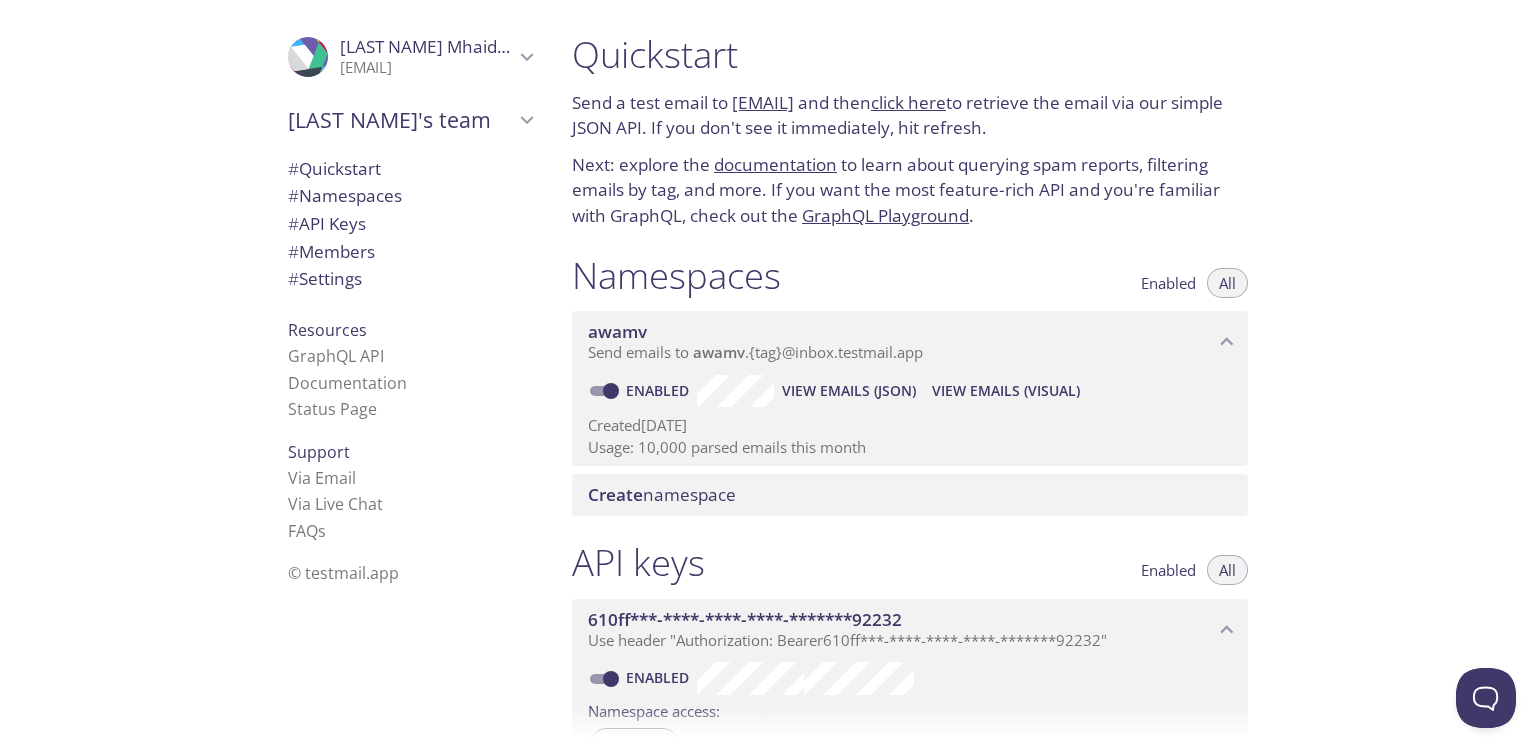 click on "awamv Send emails to awamv. {tag} @example.com" at bounding box center [910, 342] 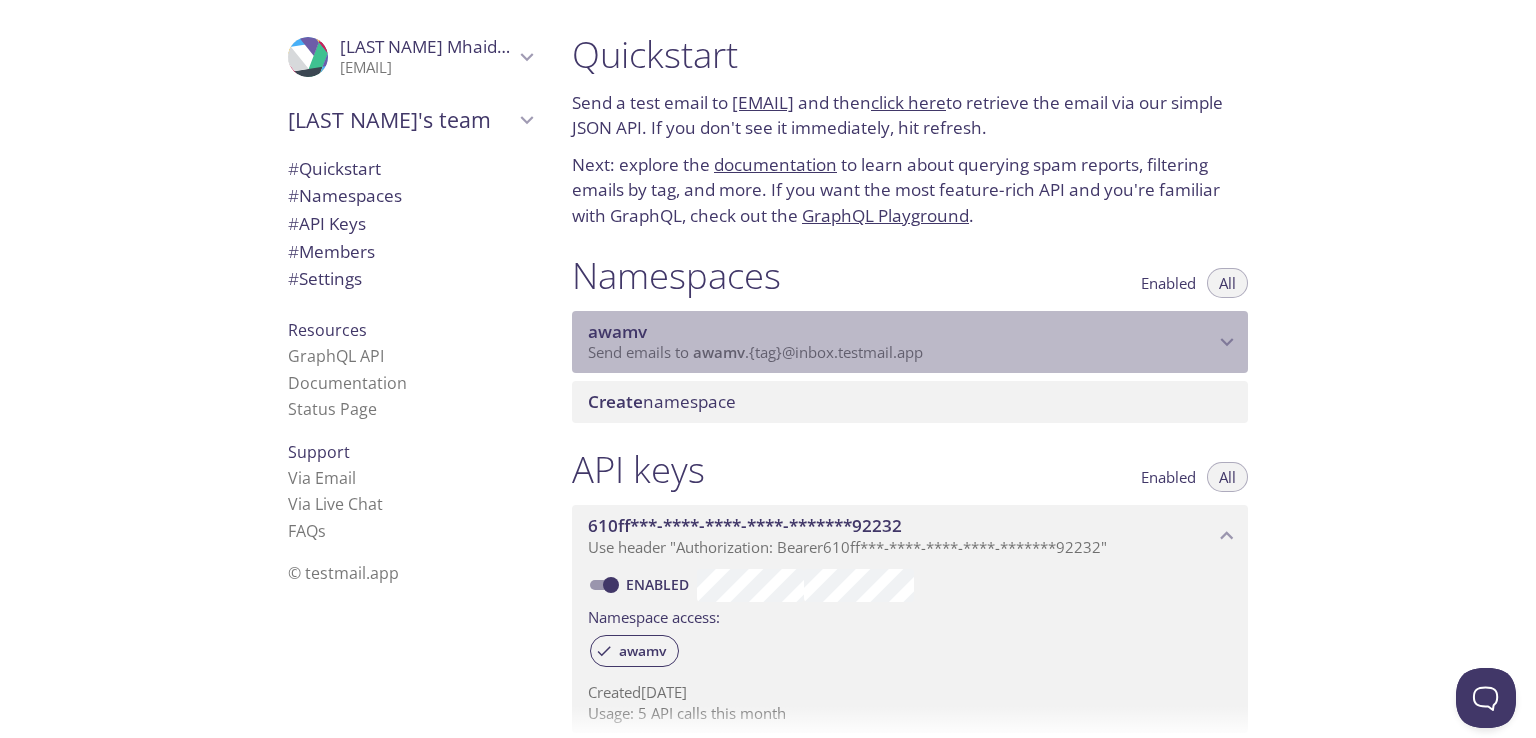 click on "awamv Send emails to awamv. {tag} @example.com" at bounding box center [910, 342] 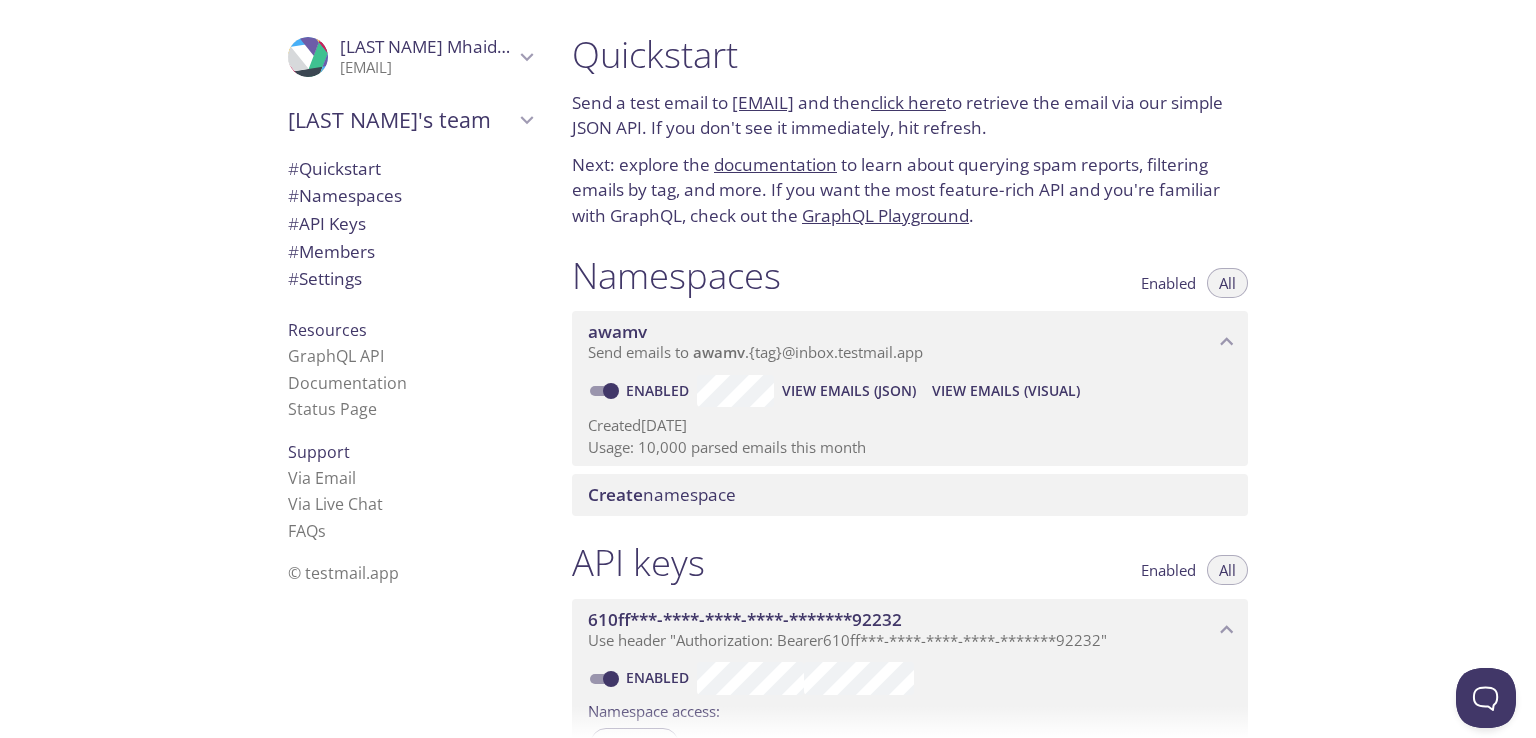 click on "Usage: 10,000 parsed emails this month" at bounding box center [910, 447] 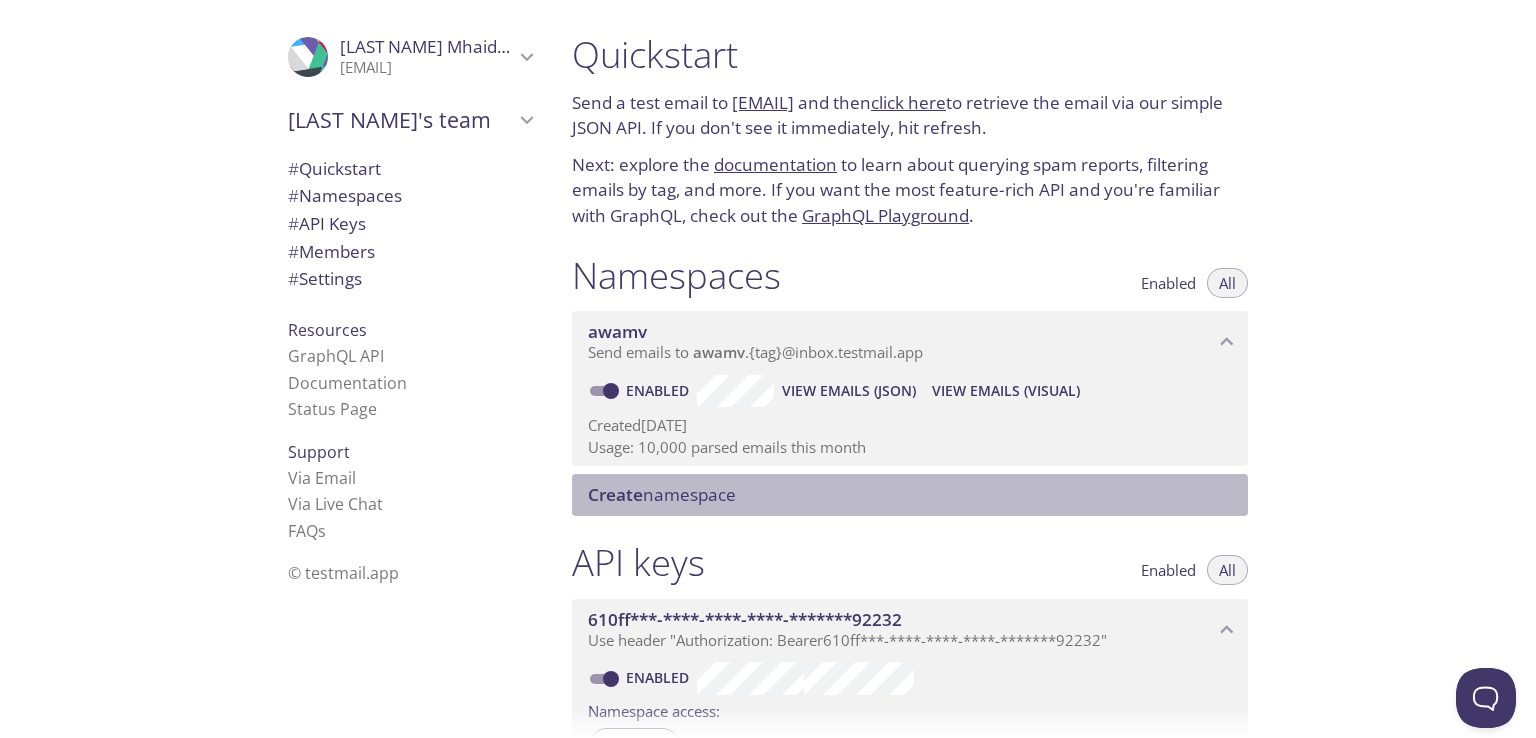 click on "Create  namespace" at bounding box center [662, 494] 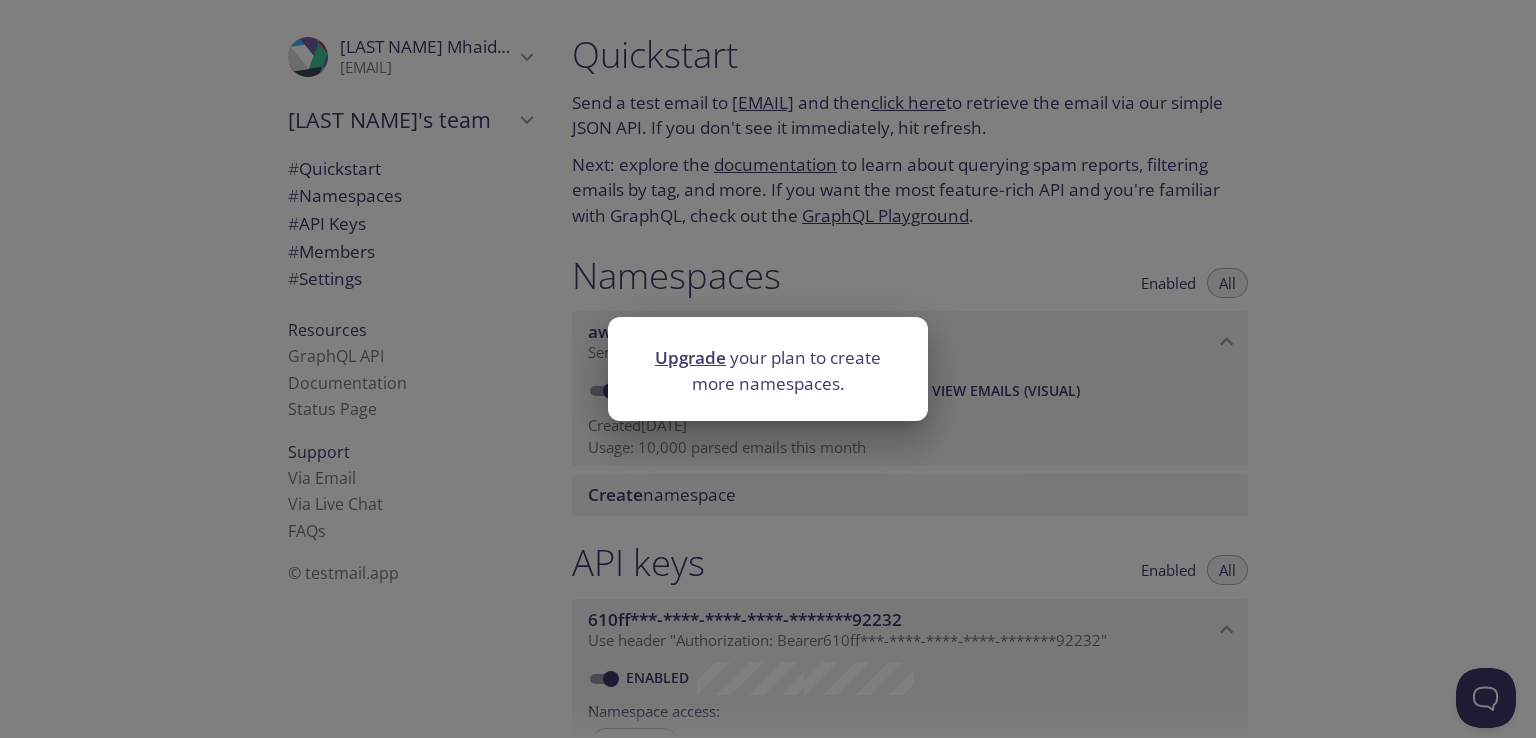 click on "Upgrade   your plan to create more namespaces." at bounding box center [768, 369] 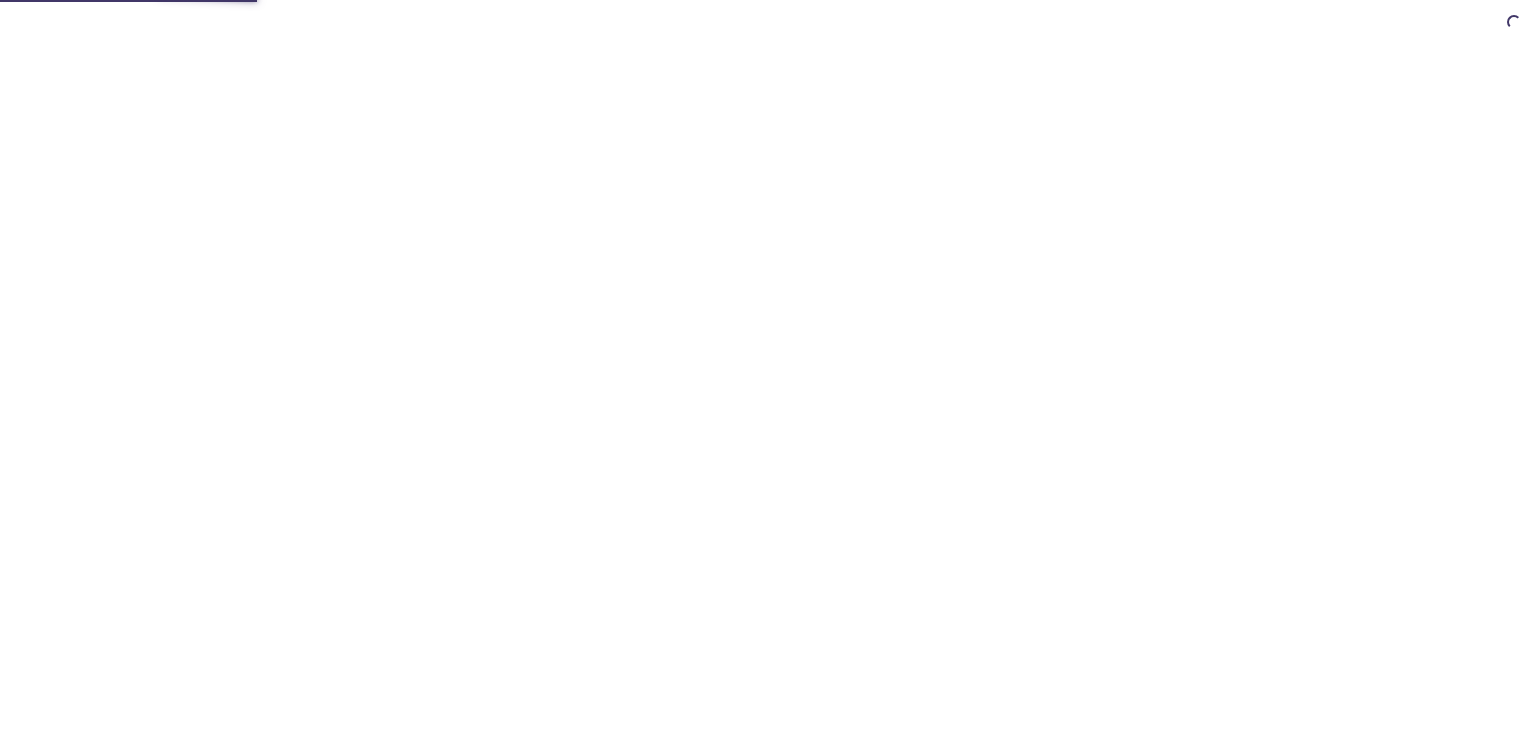 scroll, scrollTop: 0, scrollLeft: 0, axis: both 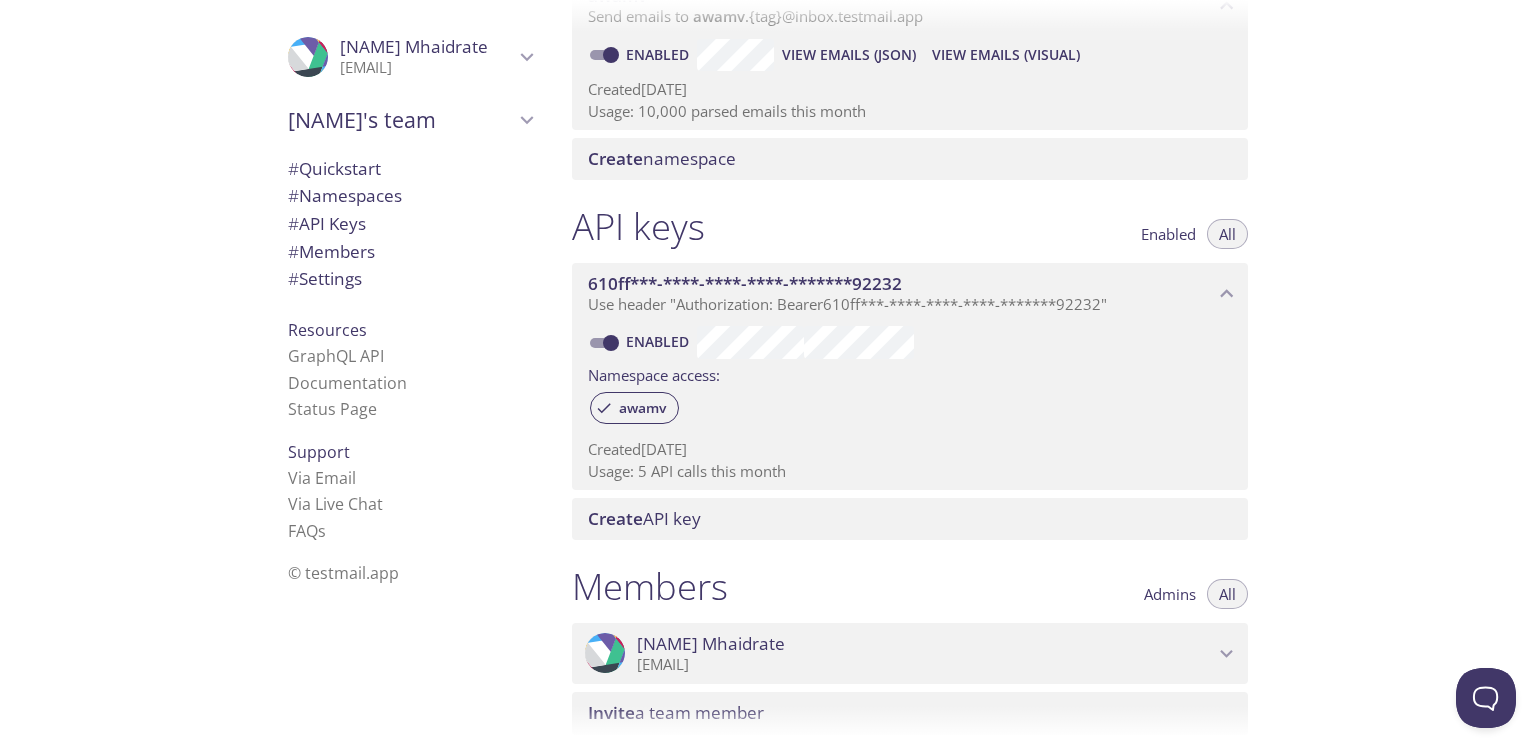 click on "Created  [DATE]" at bounding box center [910, 89] 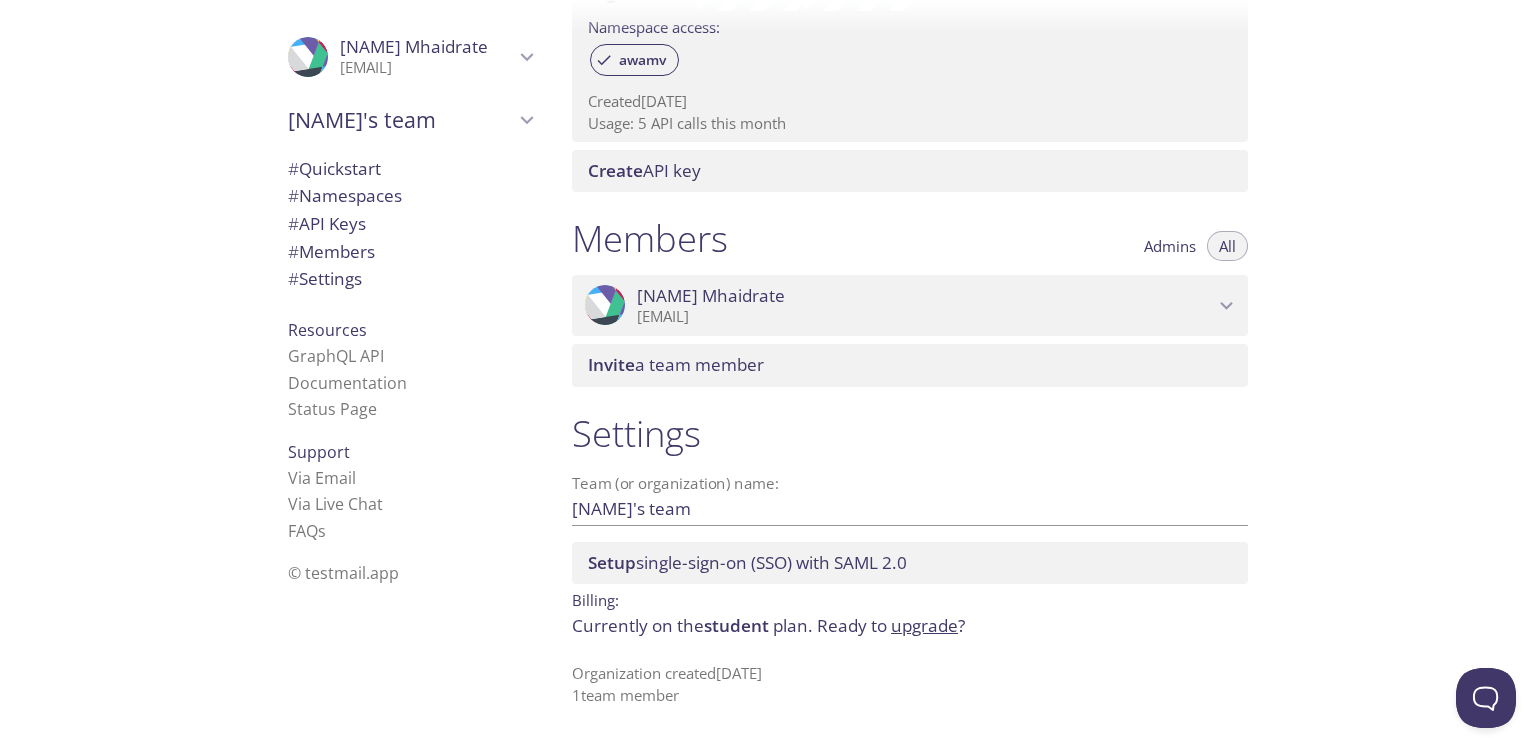 scroll, scrollTop: 0, scrollLeft: 0, axis: both 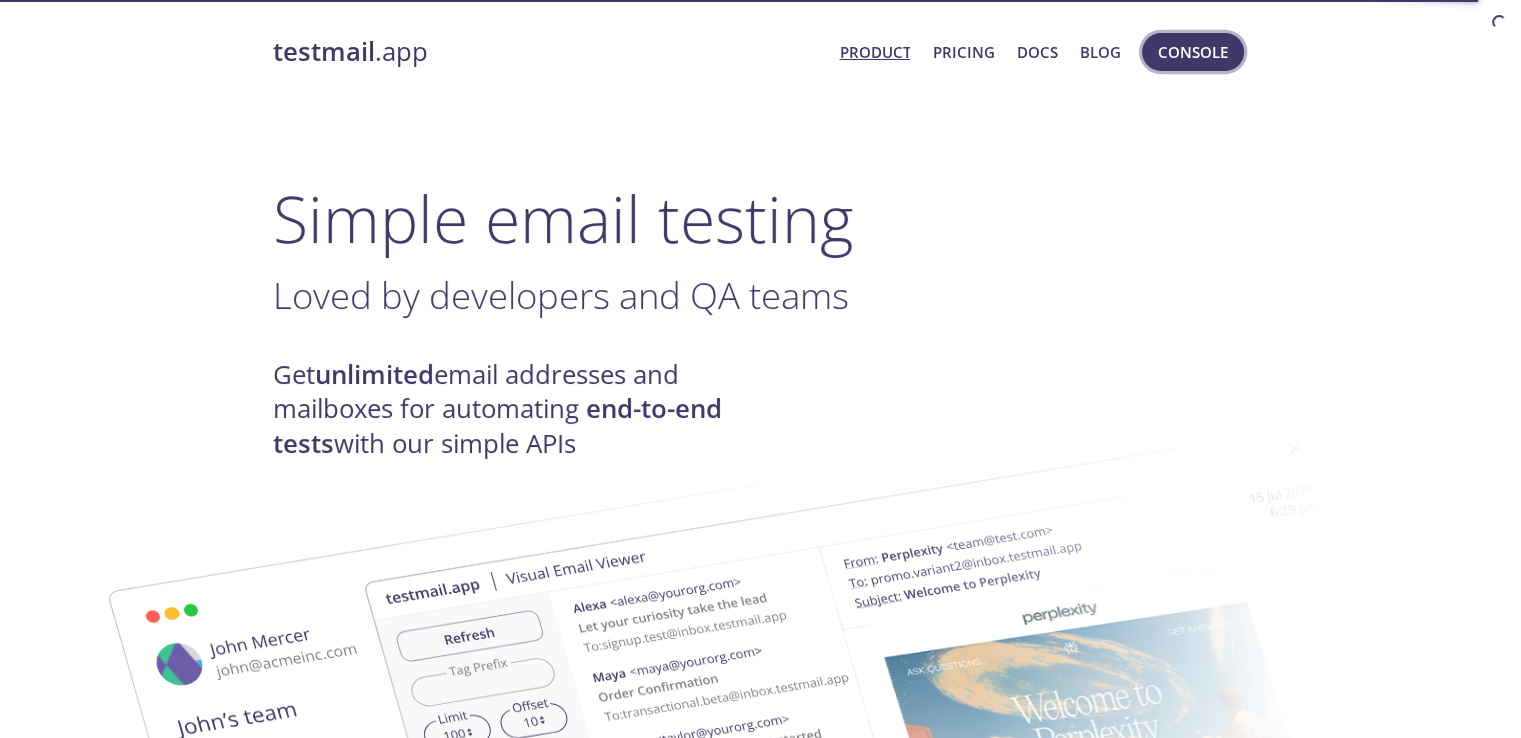 click on "Console" at bounding box center (1193, 52) 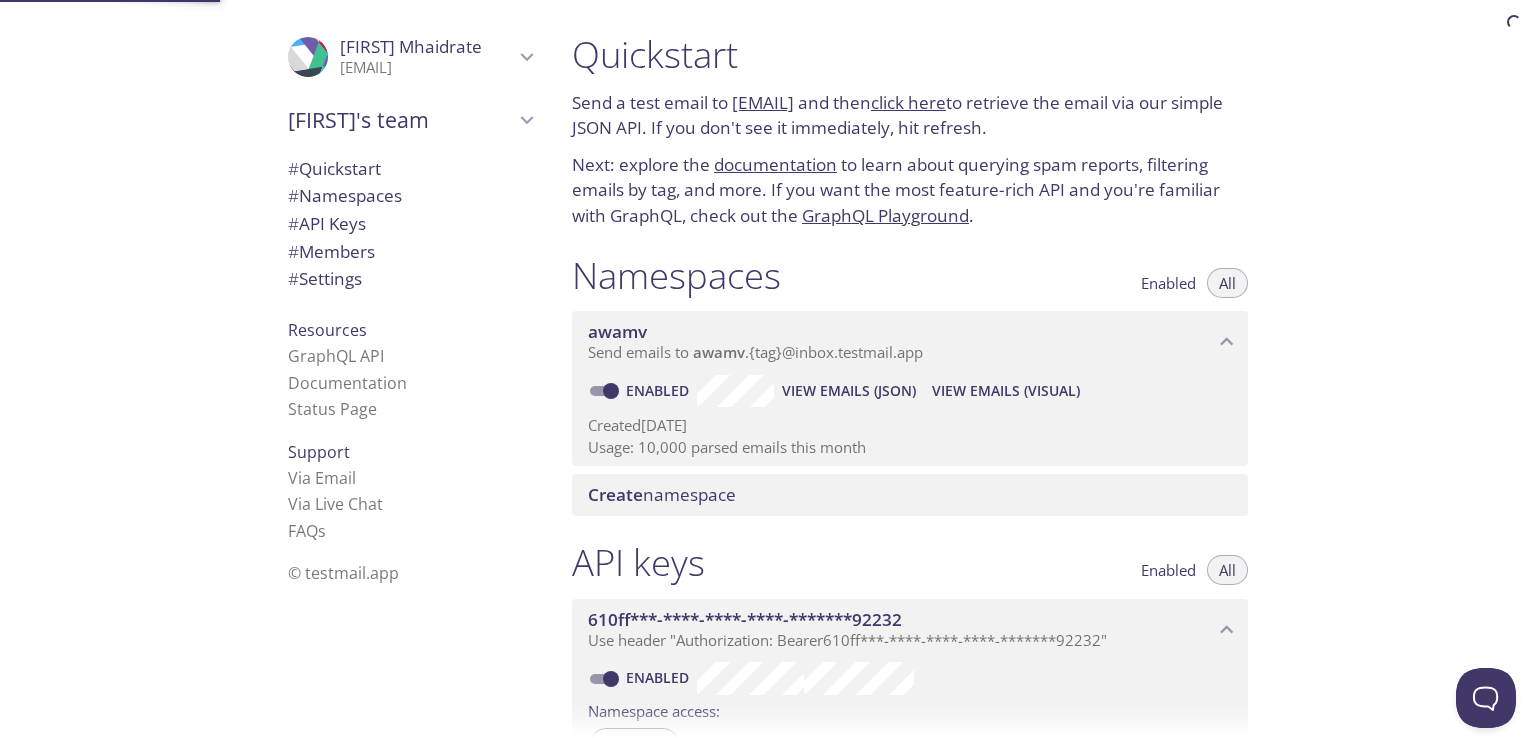 scroll, scrollTop: 0, scrollLeft: 0, axis: both 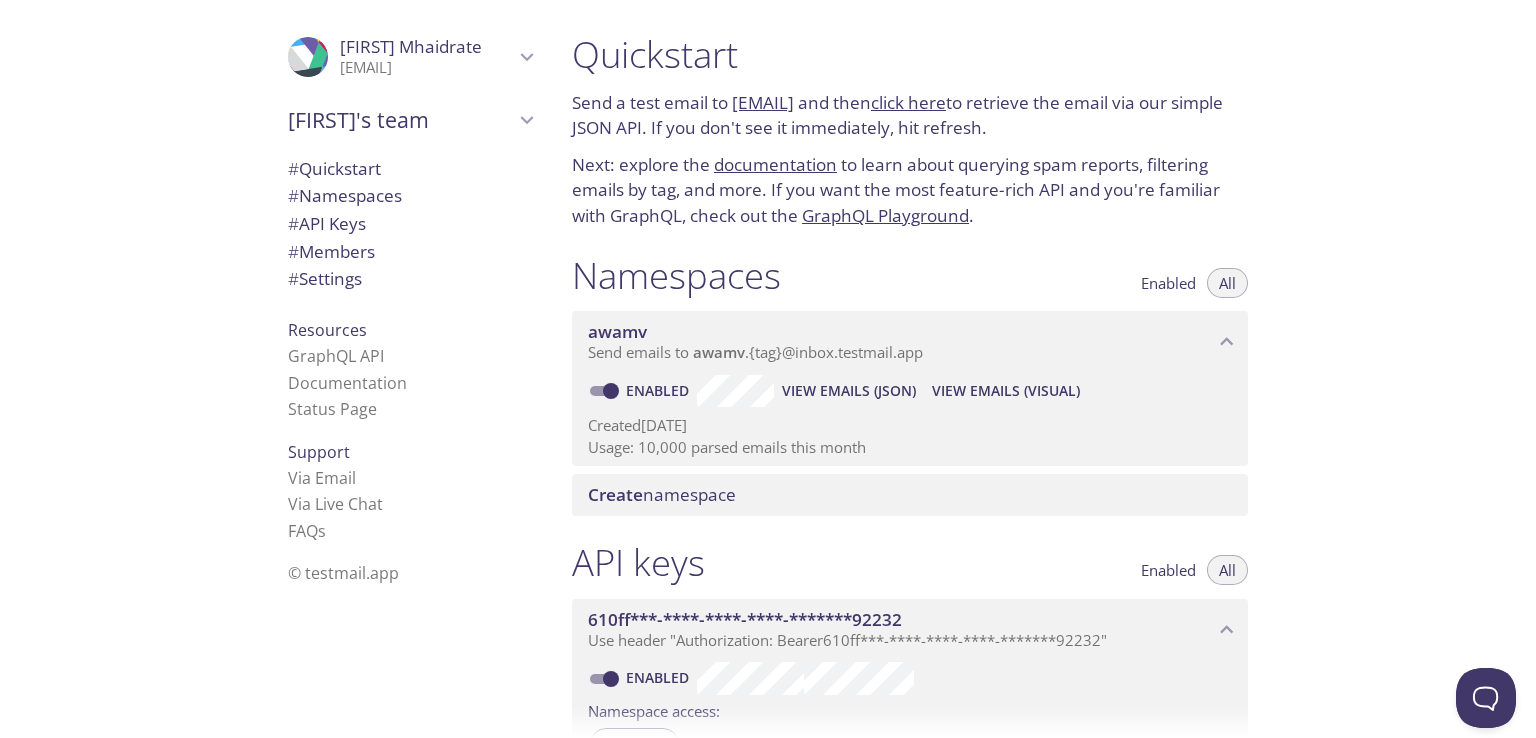 click on "Created  [DATE]" at bounding box center [910, 425] 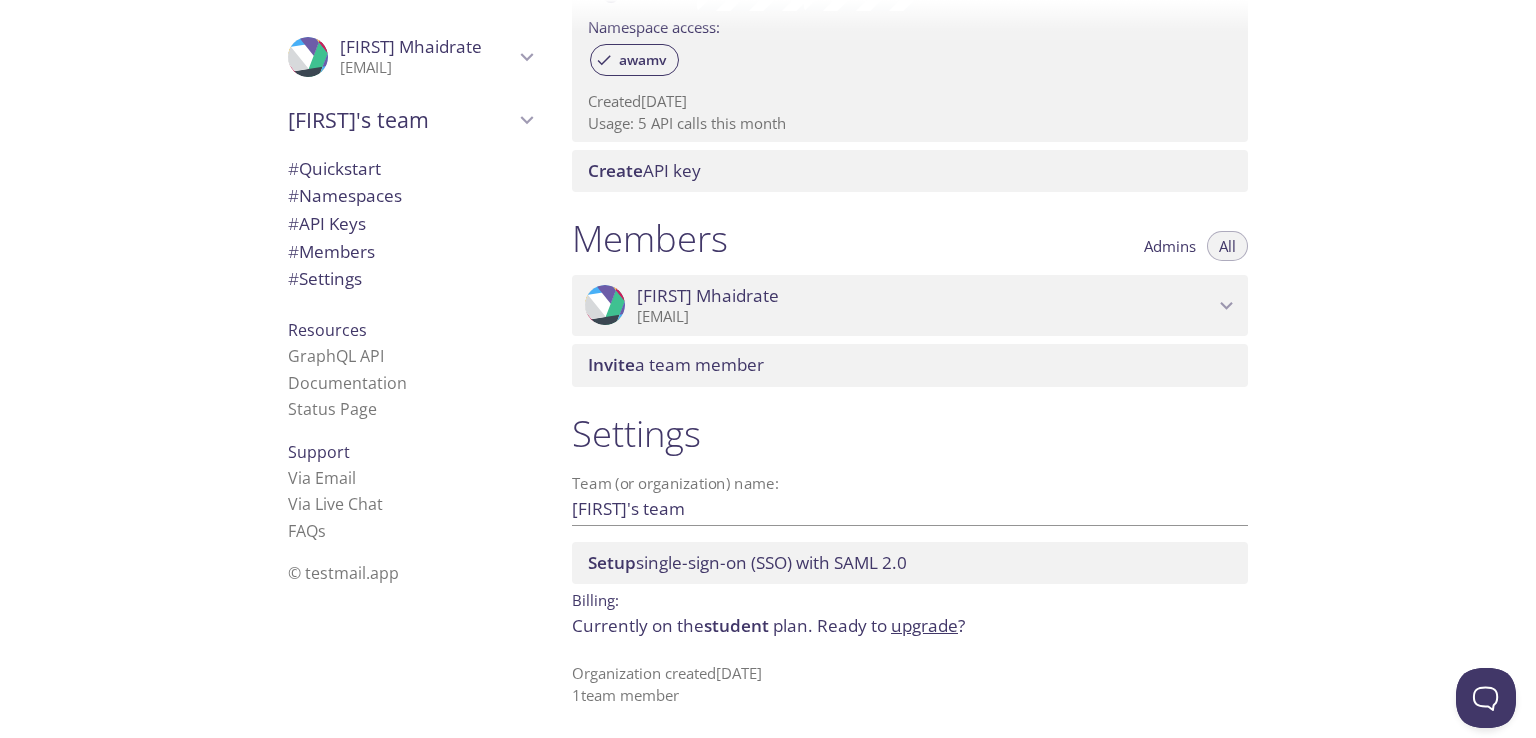 scroll, scrollTop: 0, scrollLeft: 0, axis: both 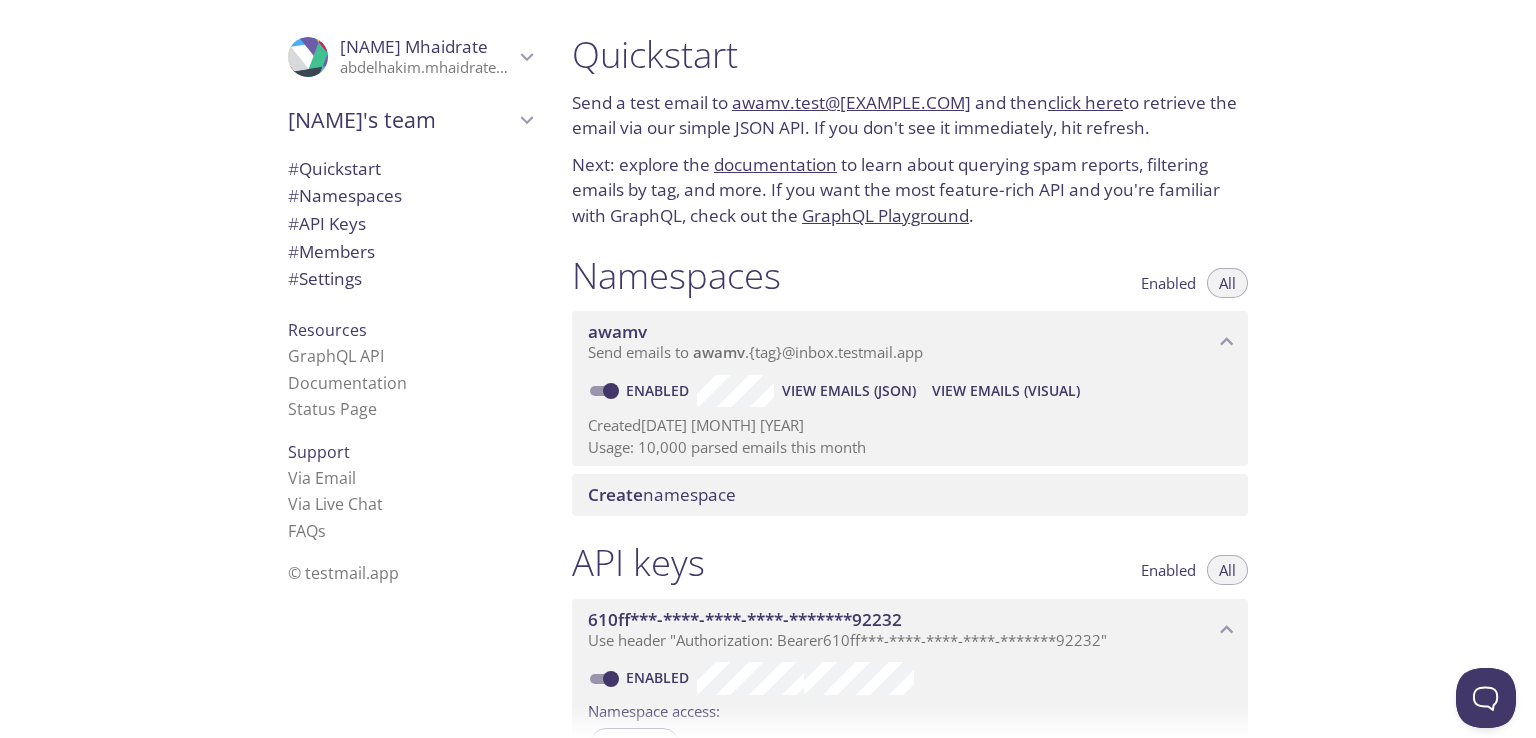 click on "Created  [DATE] [MONTH] [YEAR]" at bounding box center [910, 425] 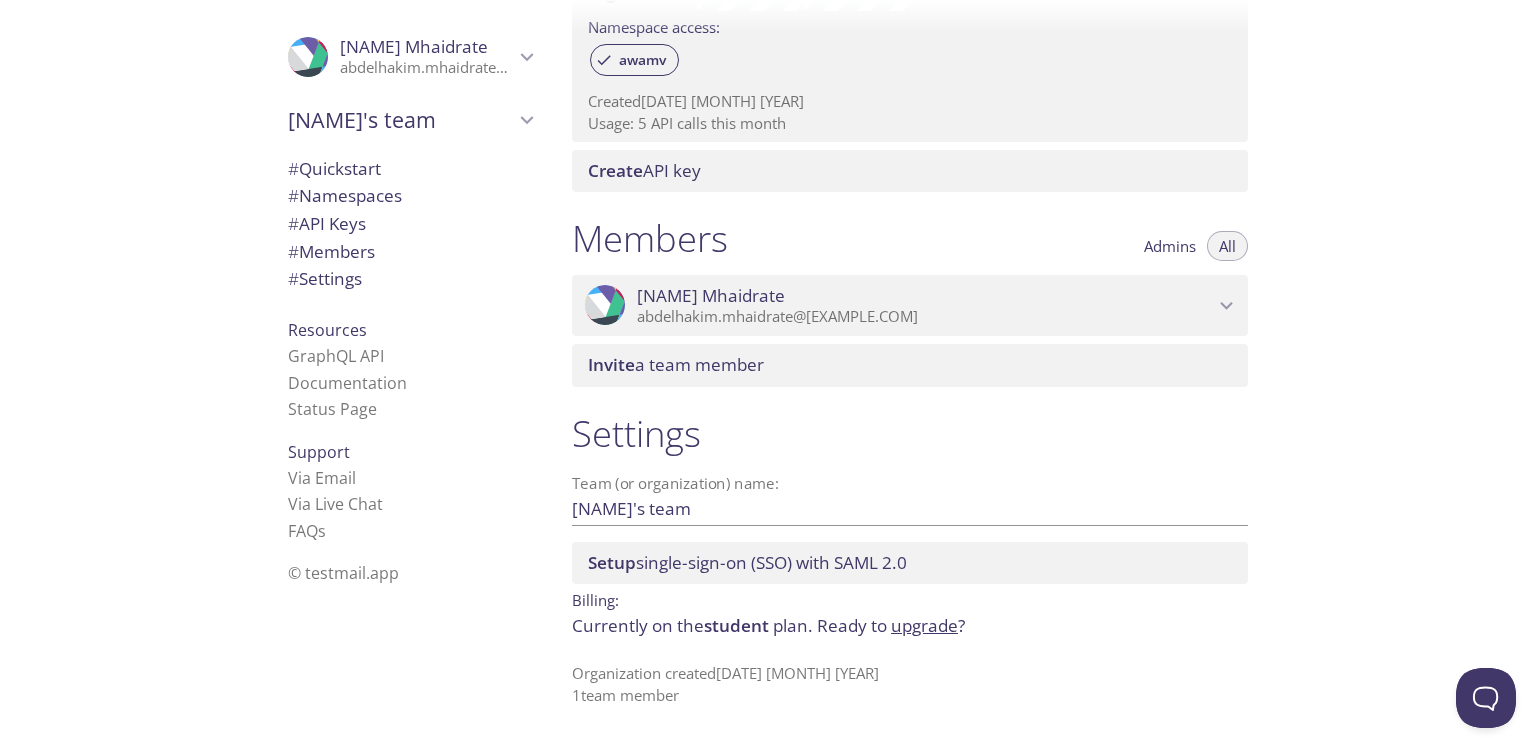 scroll, scrollTop: 0, scrollLeft: 0, axis: both 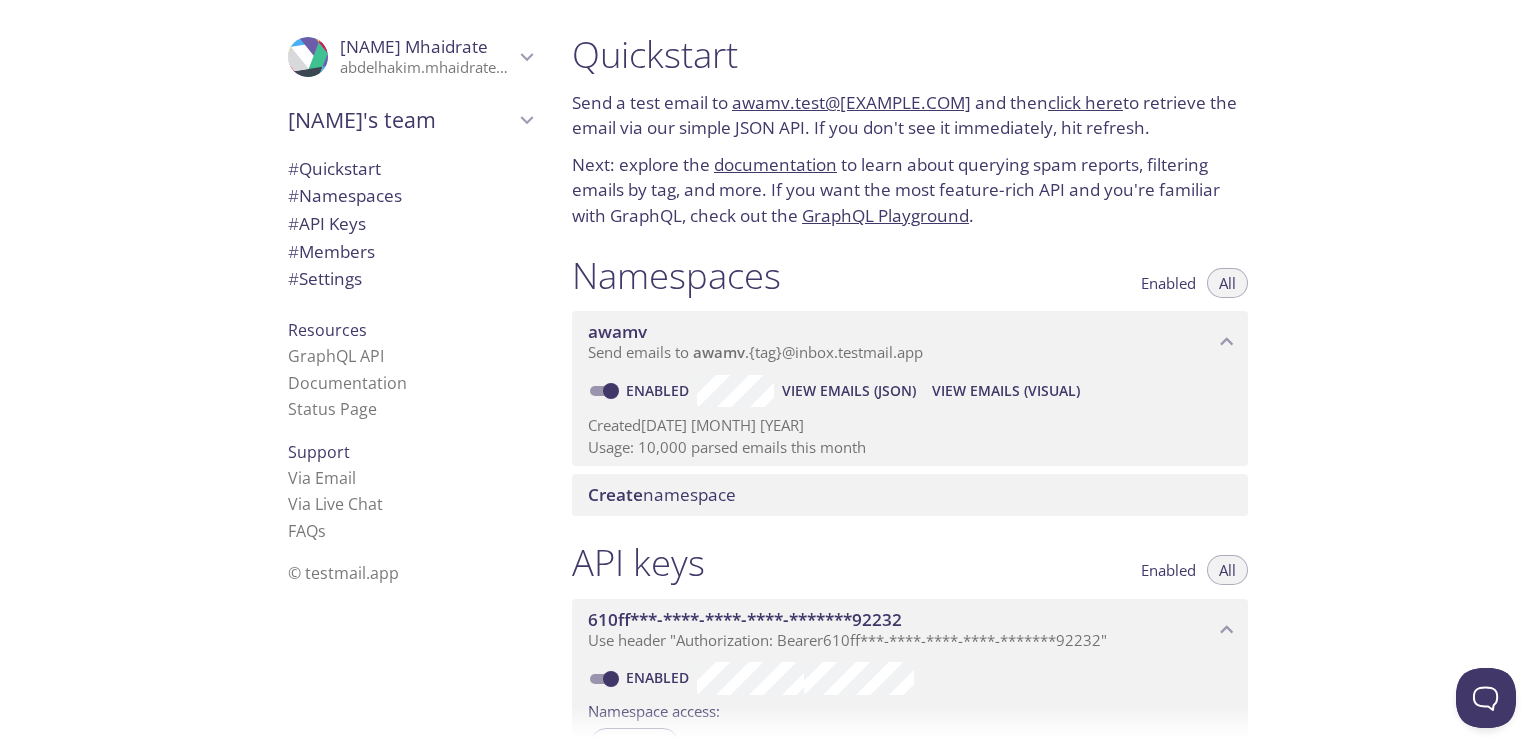 click on "View Emails (Visual)" at bounding box center (1006, 391) 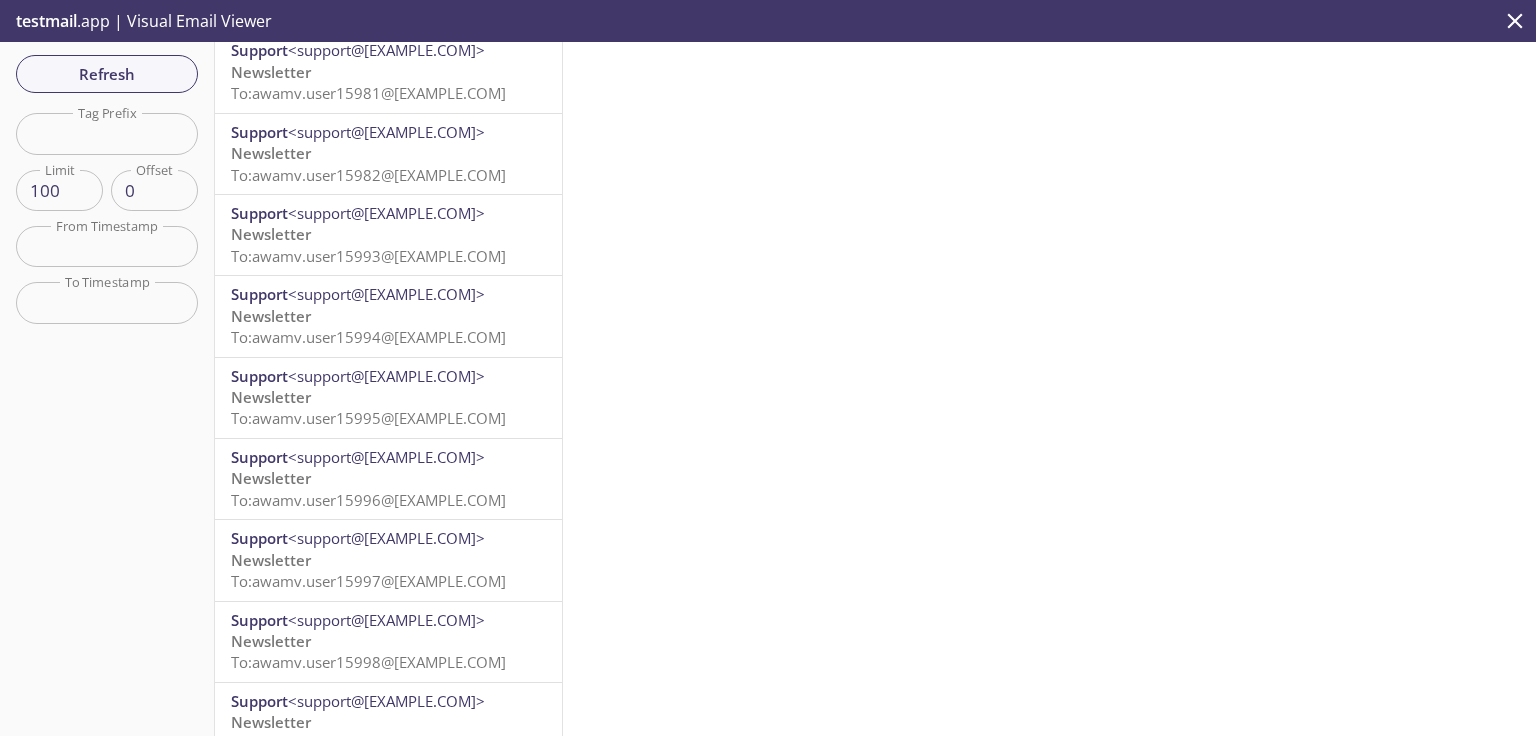 scroll, scrollTop: 7493, scrollLeft: 0, axis: vertical 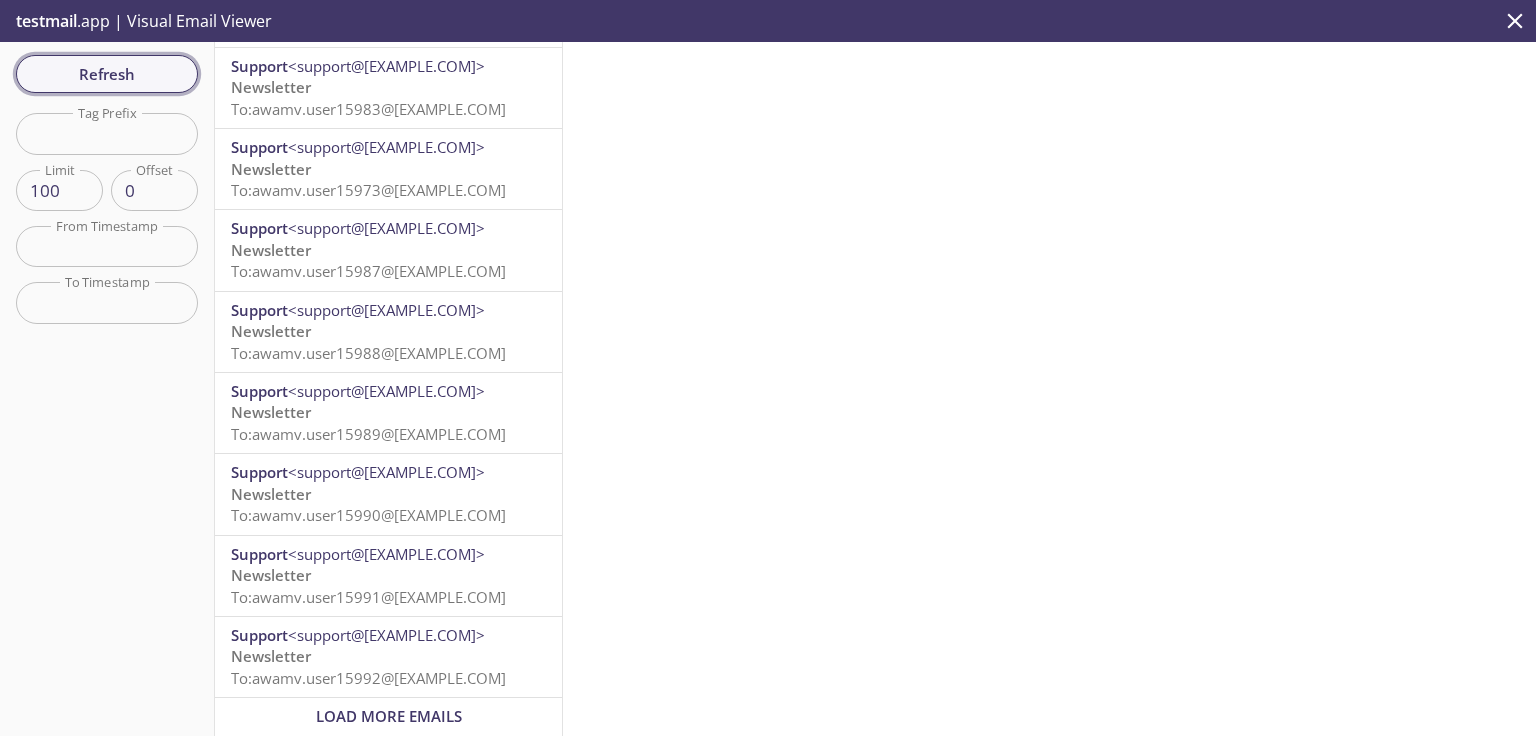 click on "Refresh" at bounding box center [107, 74] 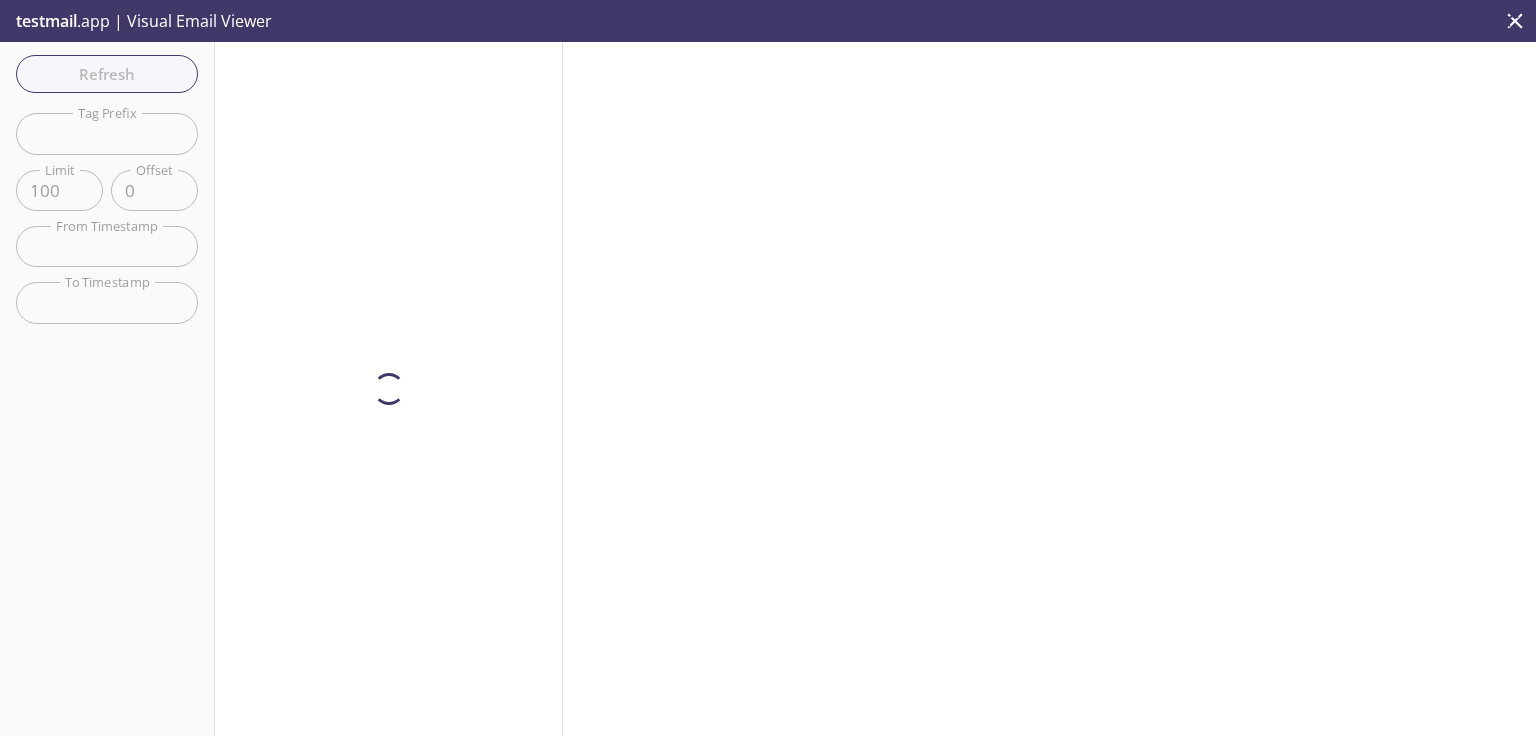 scroll, scrollTop: 0, scrollLeft: 0, axis: both 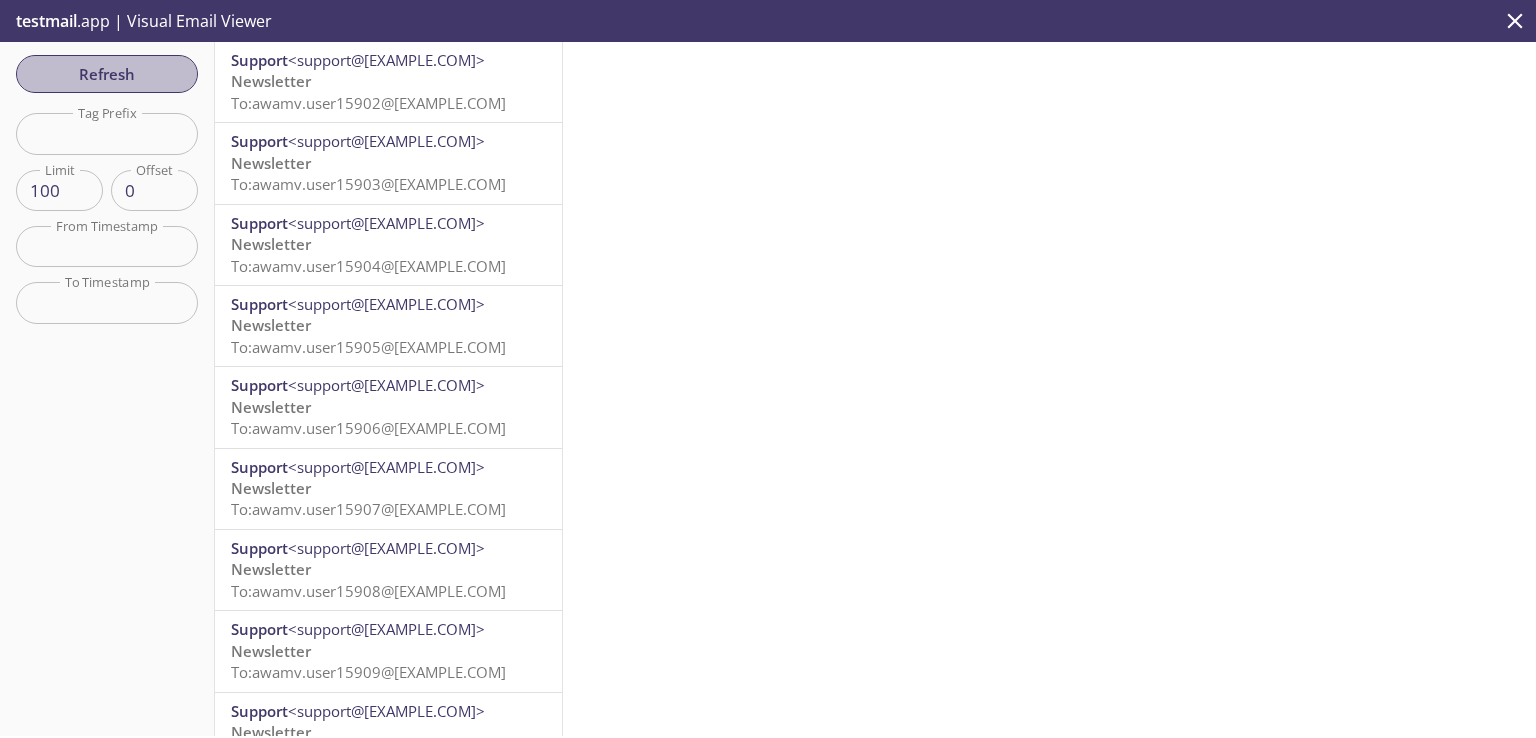 click on "Refresh" at bounding box center (107, 74) 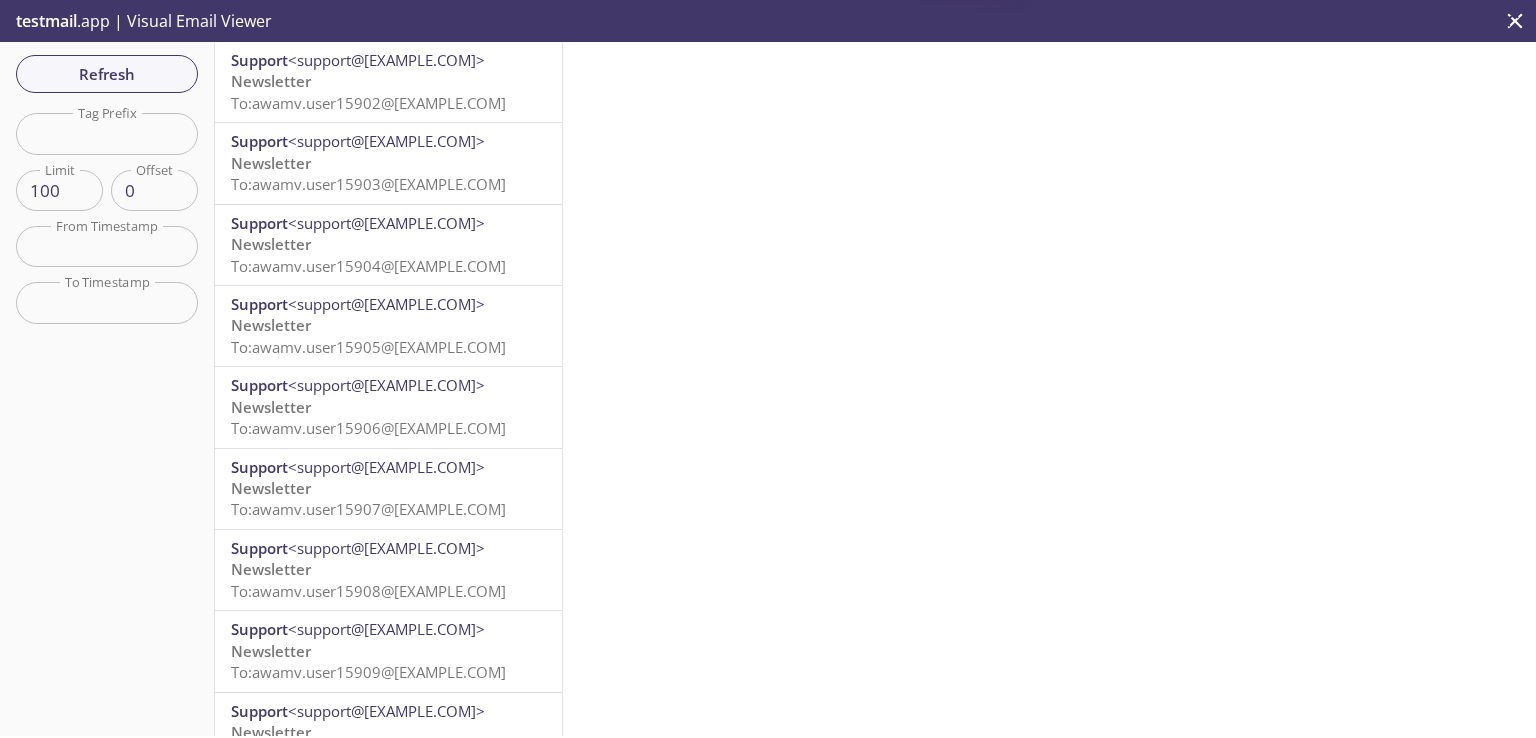 click on "Refresh" at bounding box center (107, 74) 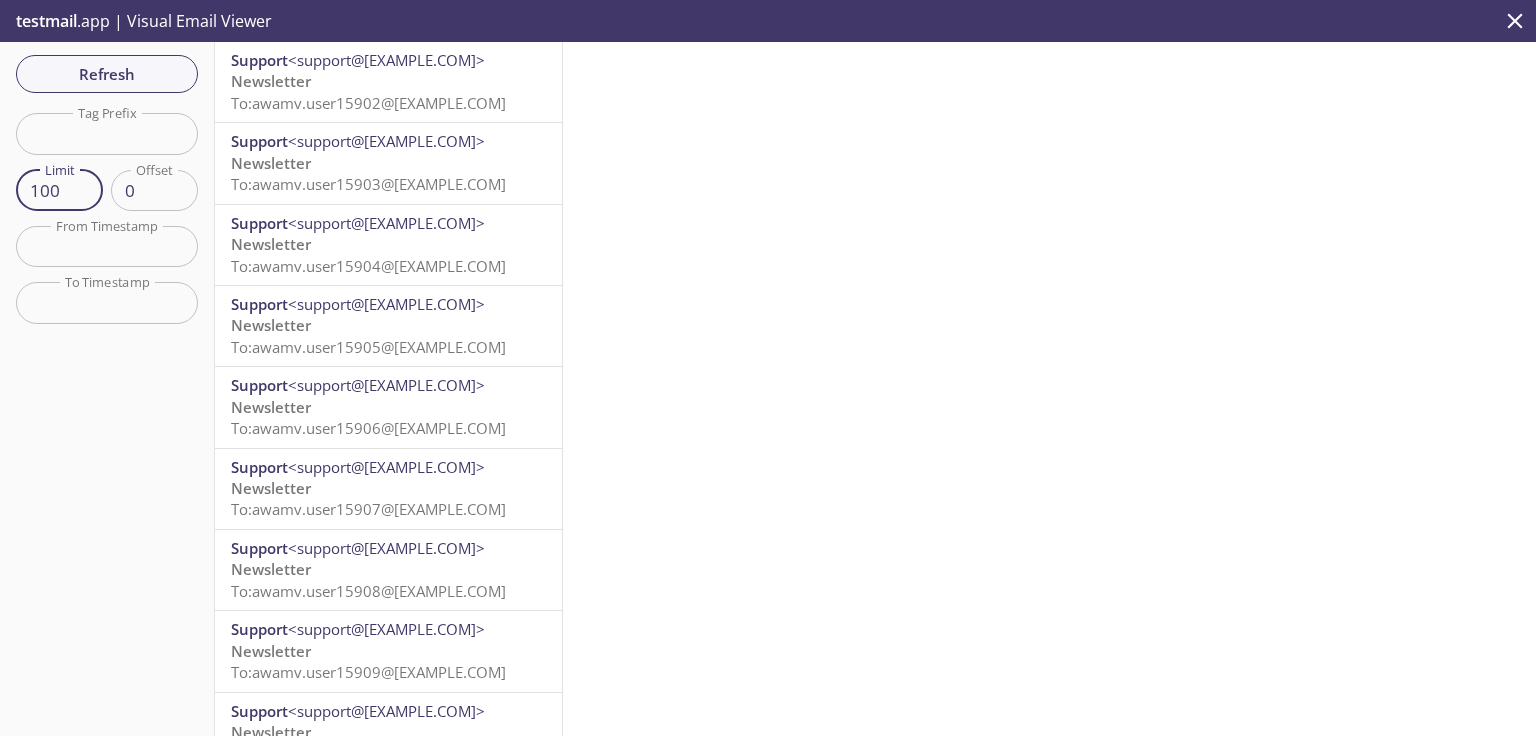 drag, startPoint x: 67, startPoint y: 190, endPoint x: 1, endPoint y: 171, distance: 68.68042 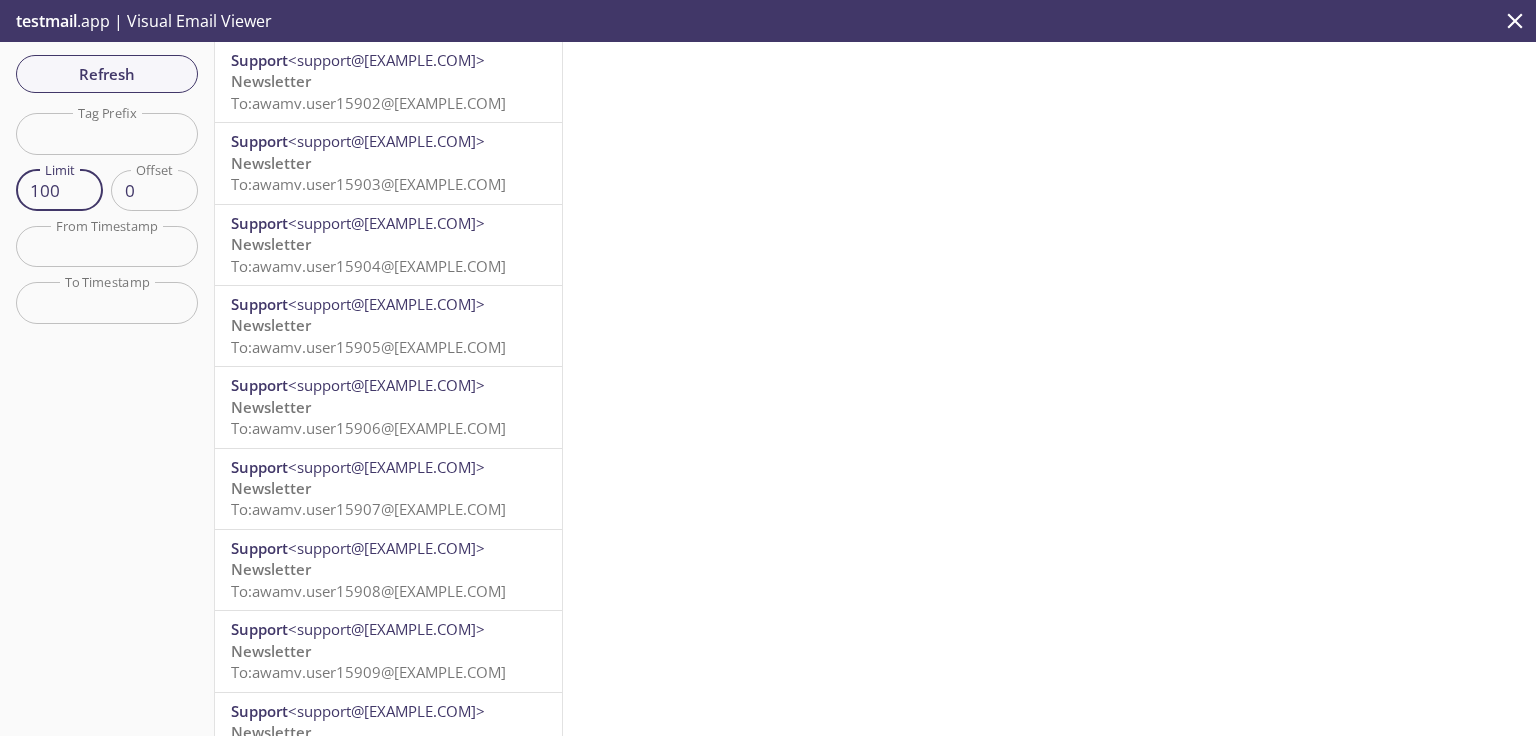 click on "Refresh Filters Tag Prefix Tag Prefix Limit 100 Limit Offset 0 Offset From Timestamp From Timestamp To Timestamp To Timestamp Reset" at bounding box center (107, 389) 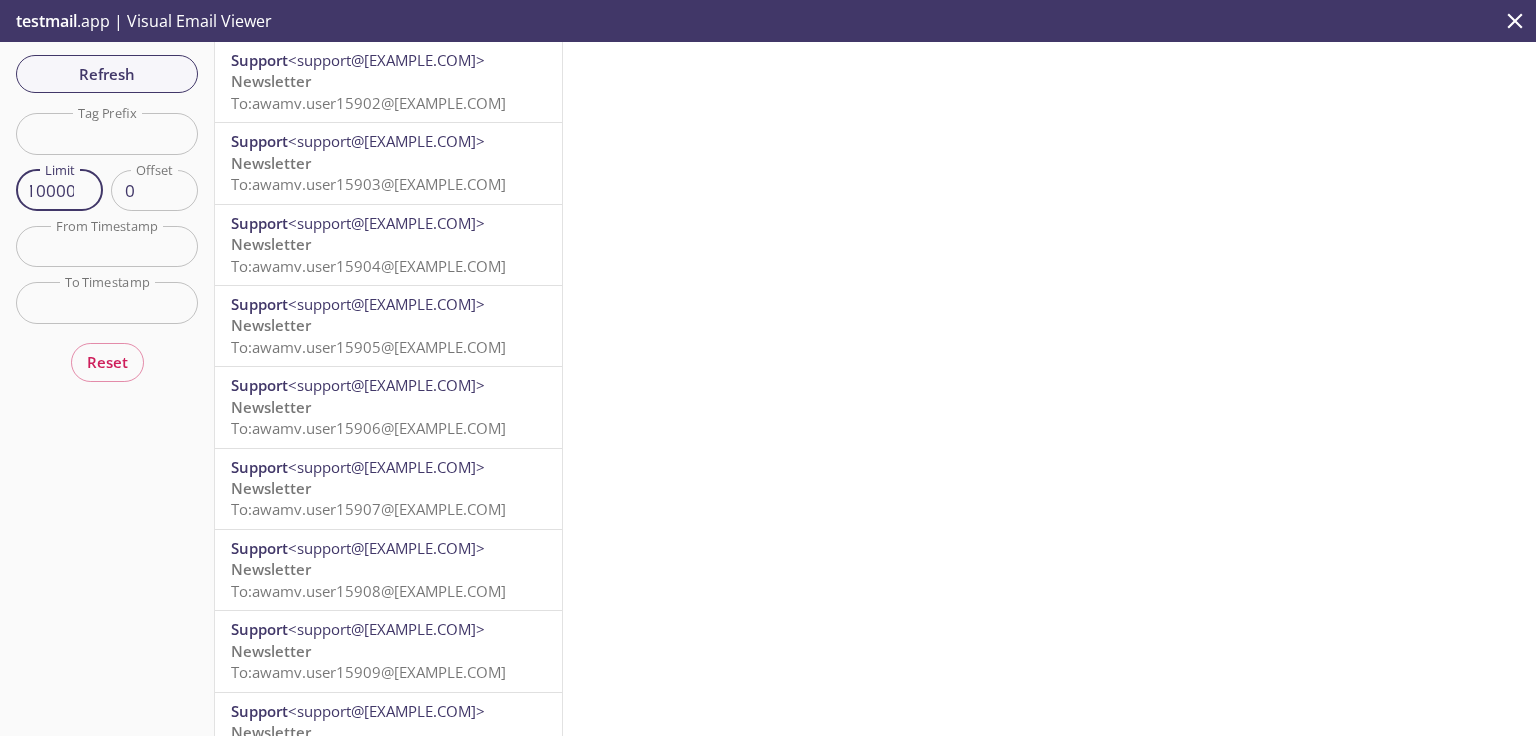 scroll, scrollTop: 0, scrollLeft: 14, axis: horizontal 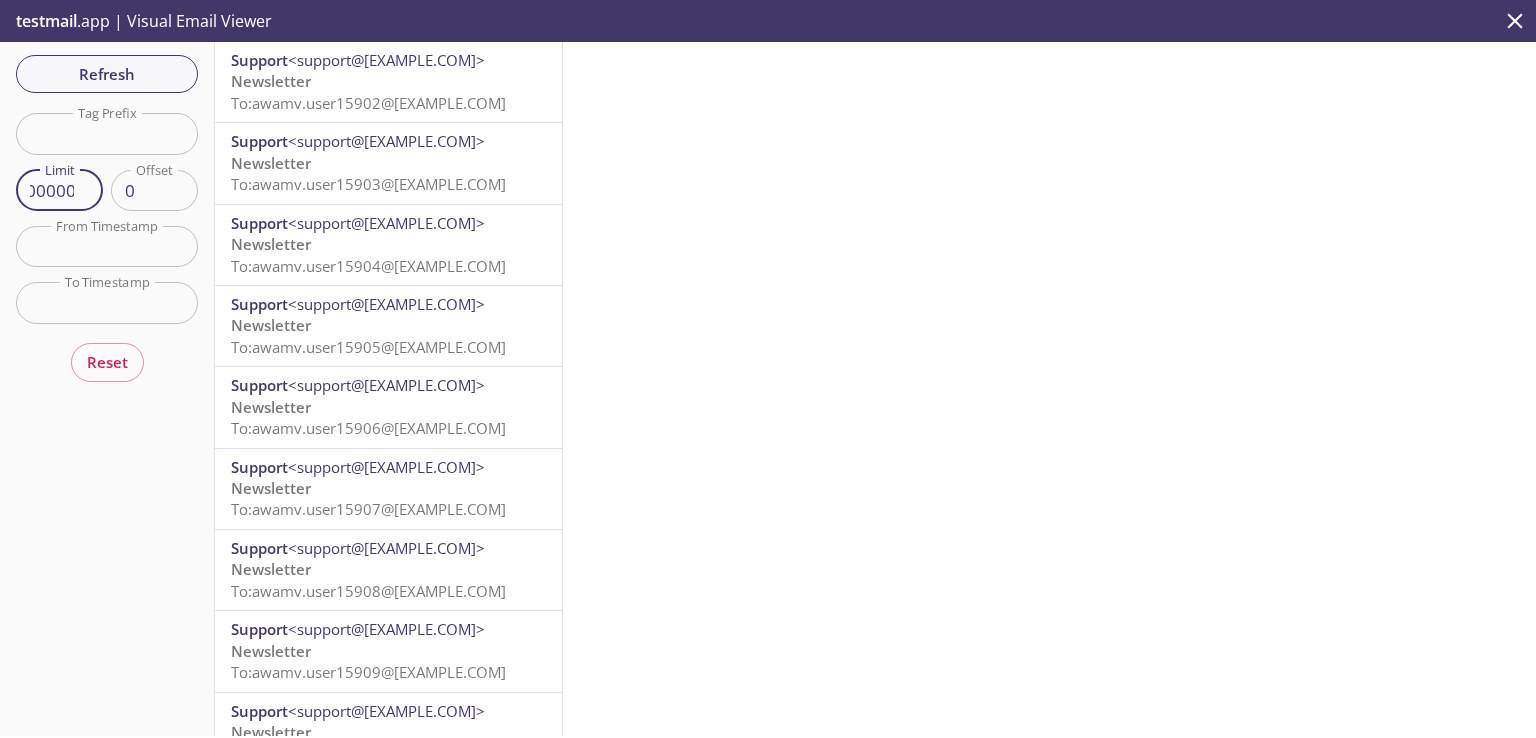 type on "100" 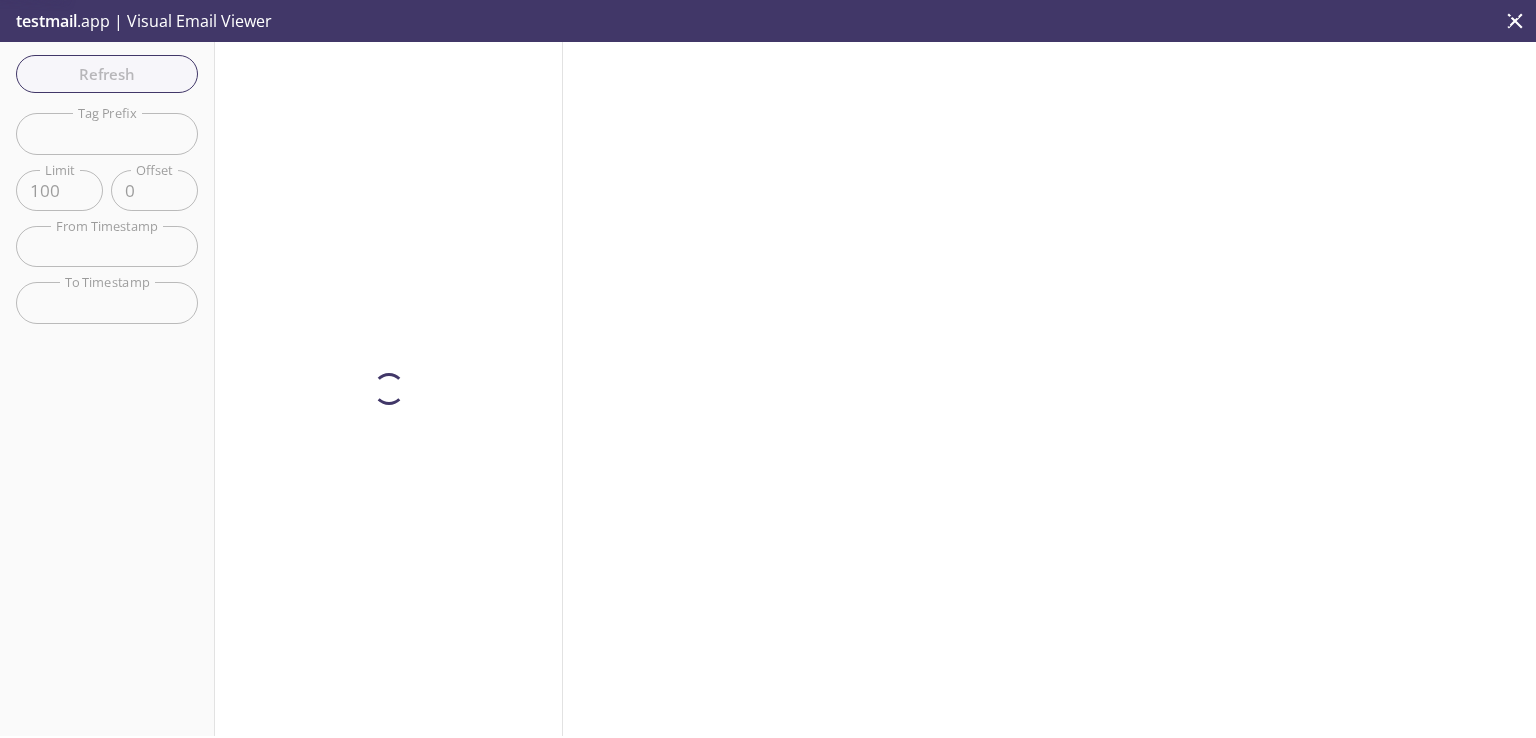 scroll, scrollTop: 0, scrollLeft: 0, axis: both 